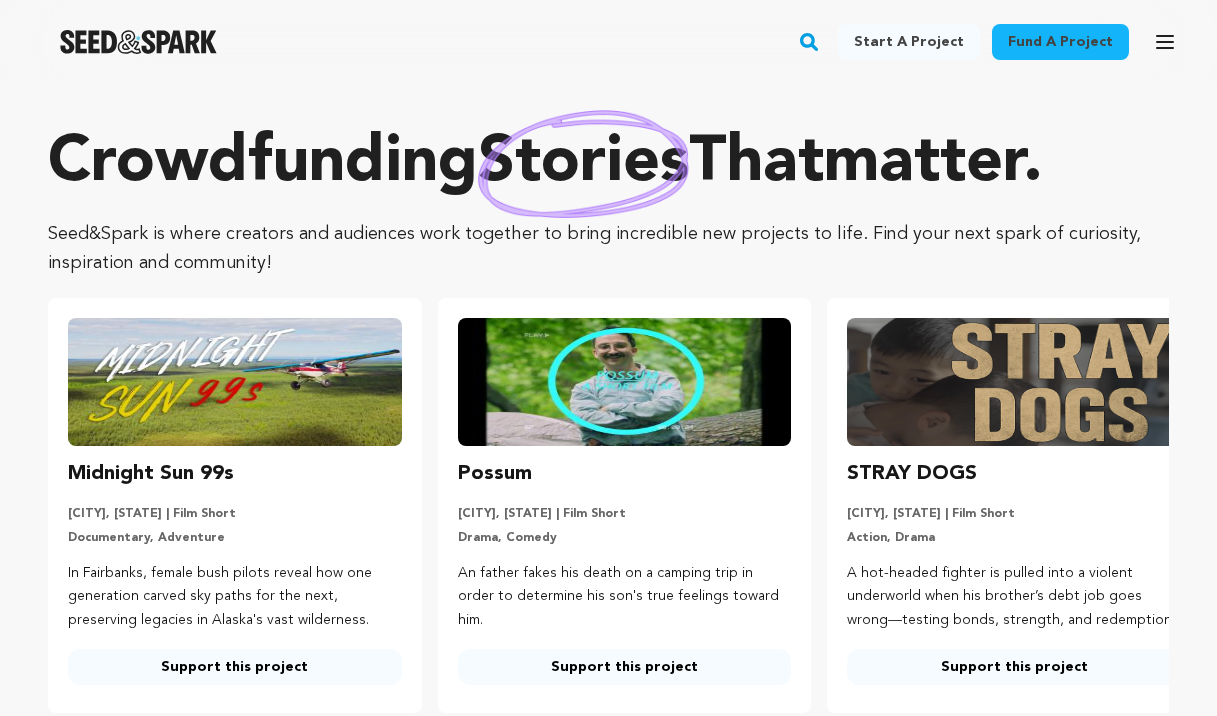 scroll, scrollTop: 0, scrollLeft: 0, axis: both 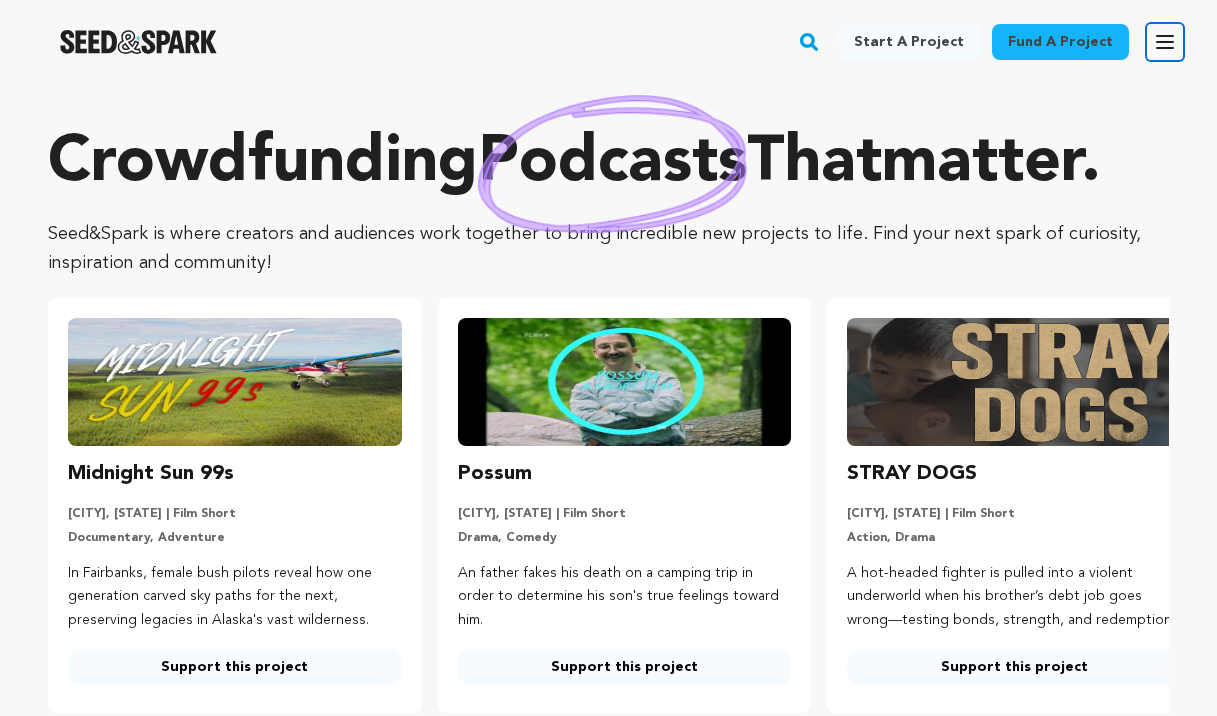 click 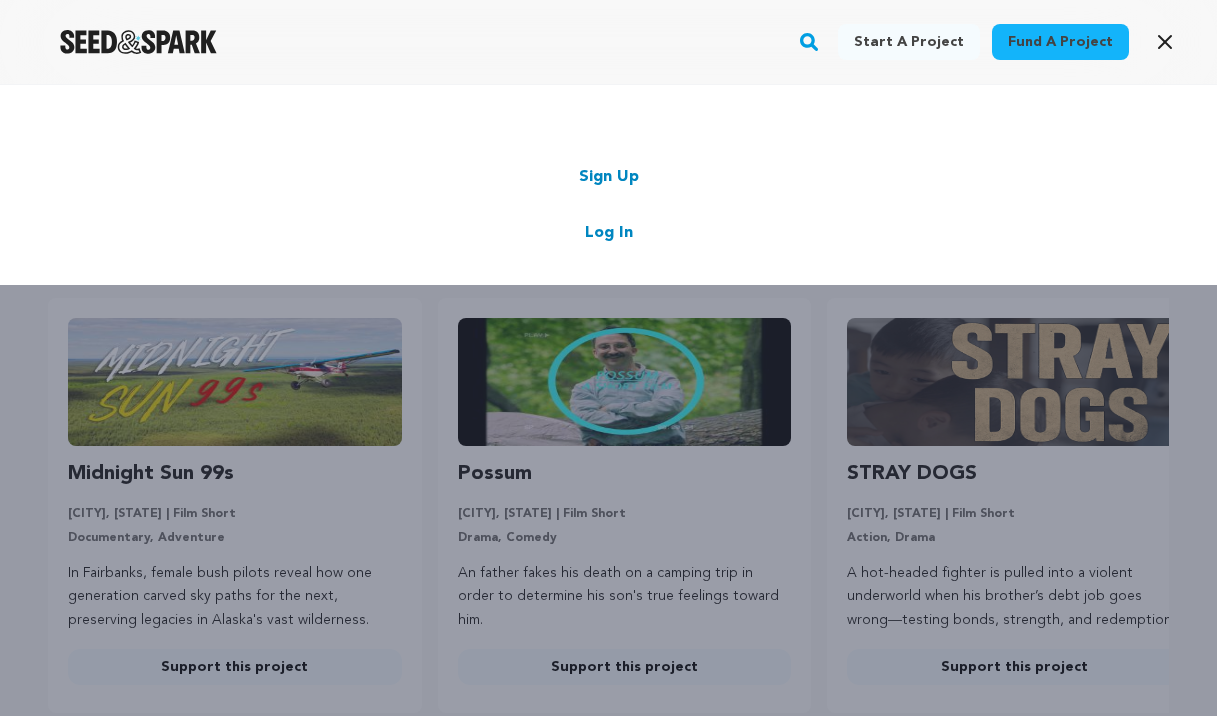 click on "Log In" at bounding box center [609, 233] 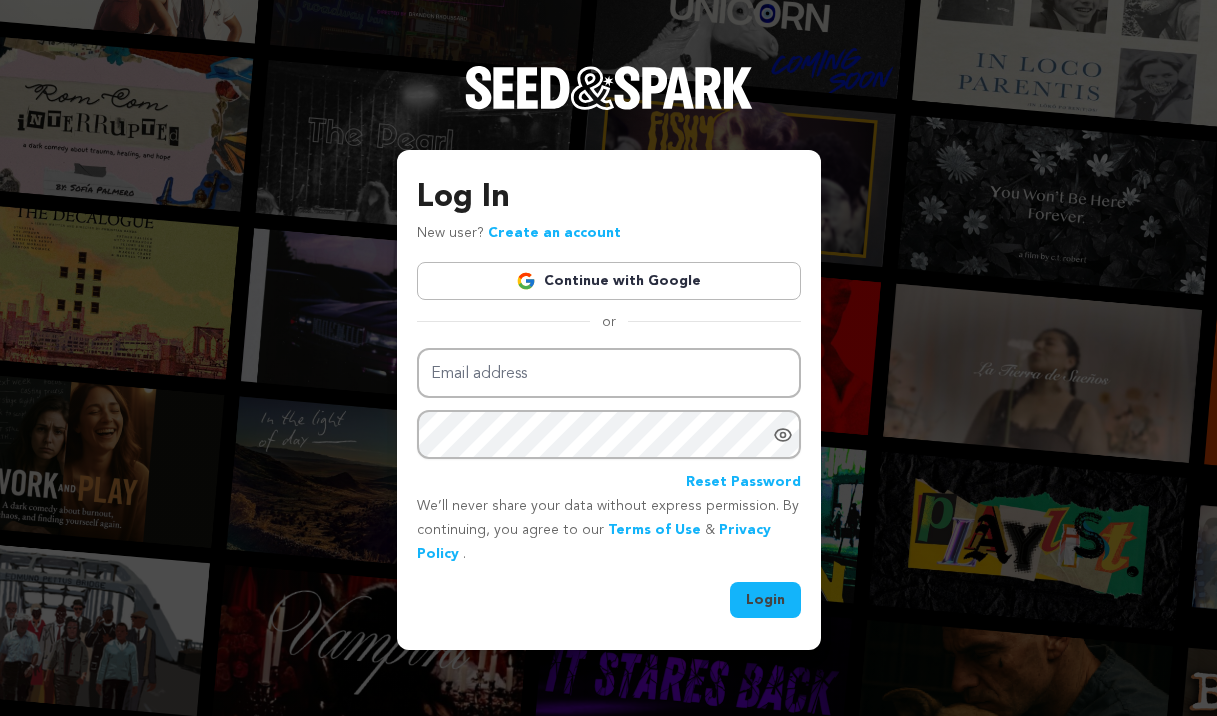 scroll, scrollTop: 0, scrollLeft: 0, axis: both 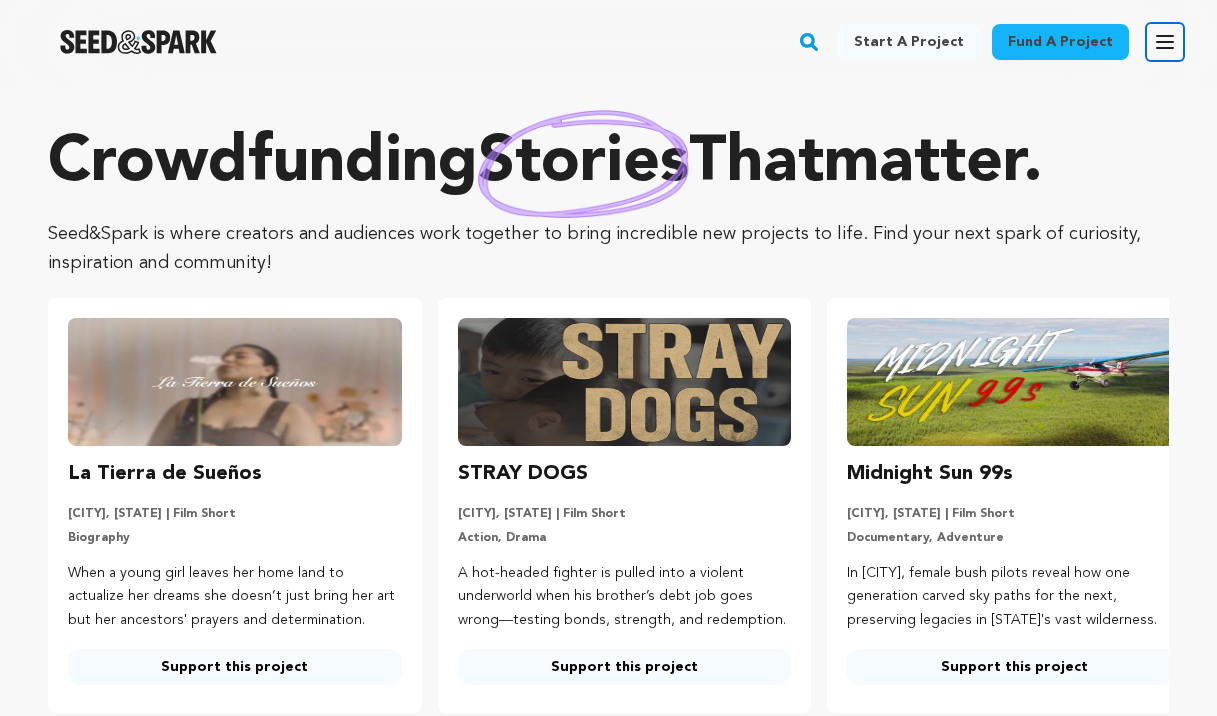 click 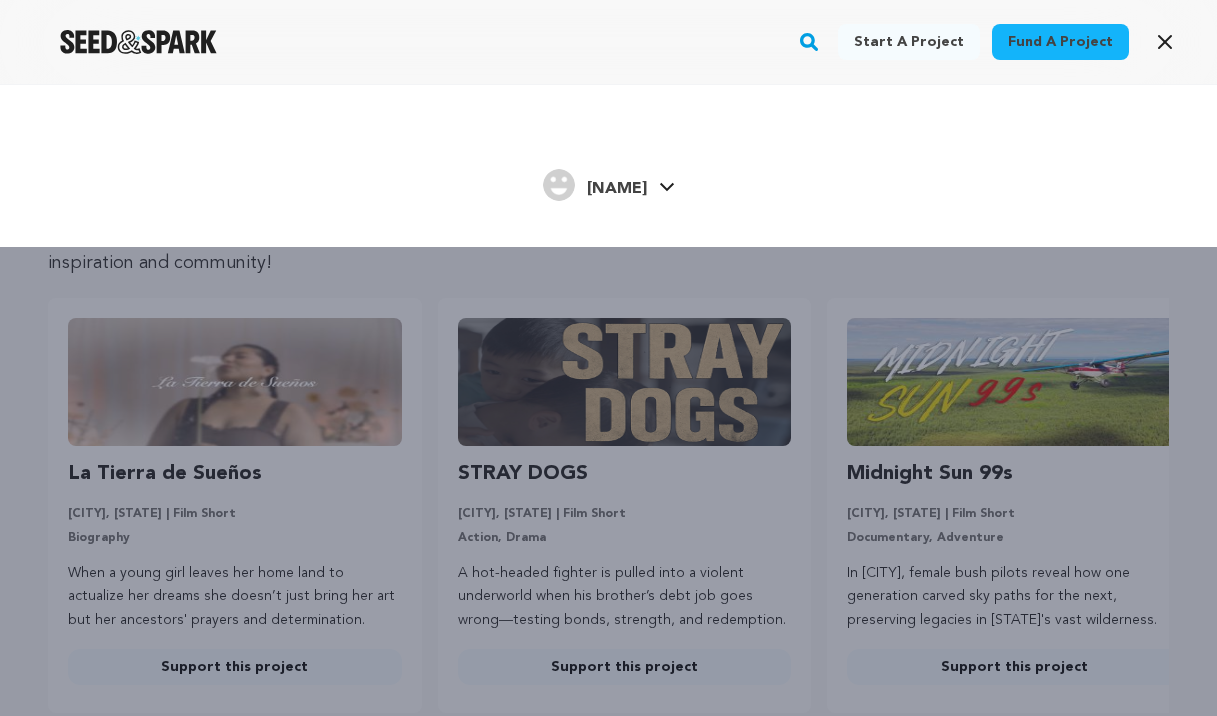 click on "[FIRST] [LAST]" at bounding box center [617, 189] 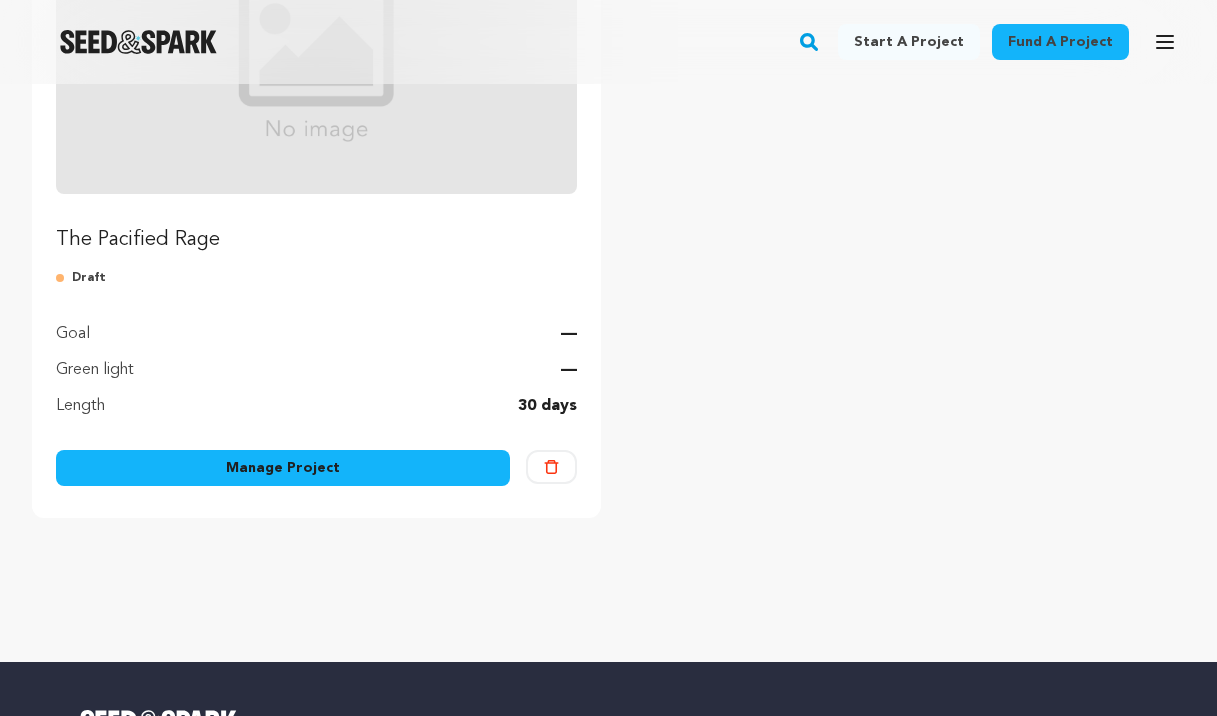 scroll, scrollTop: 204, scrollLeft: 0, axis: vertical 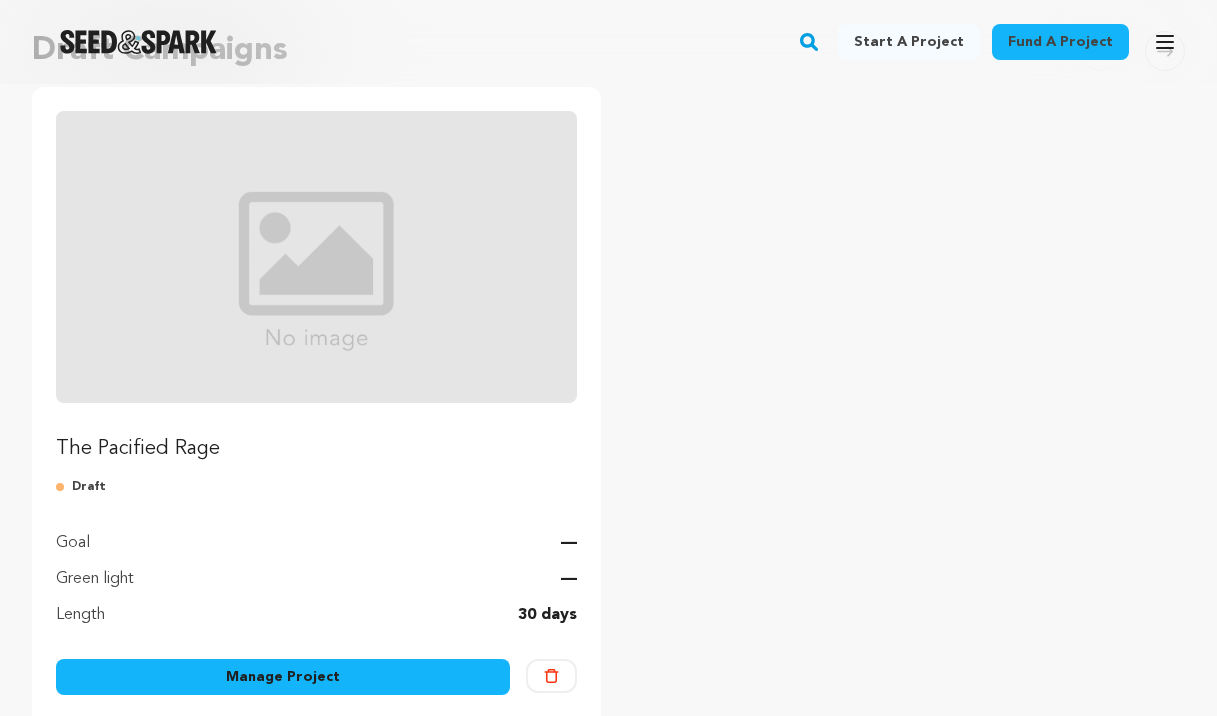 click on "Manage Project" at bounding box center (283, 677) 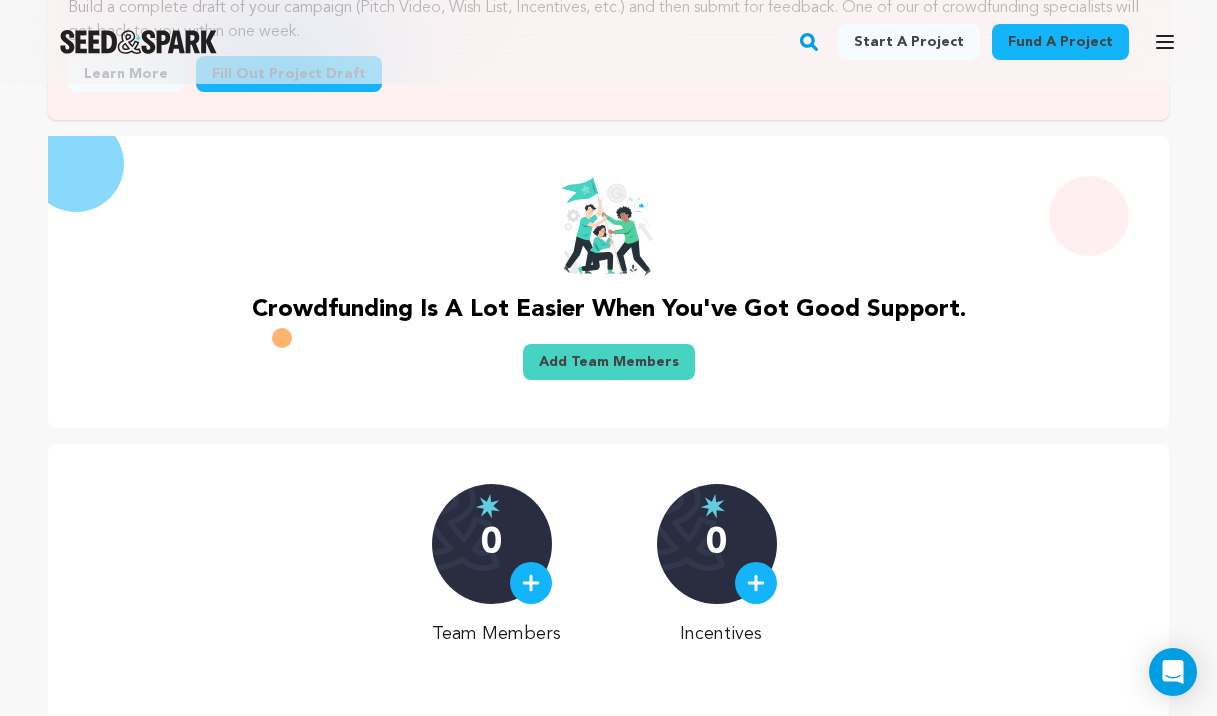 scroll, scrollTop: 564, scrollLeft: 0, axis: vertical 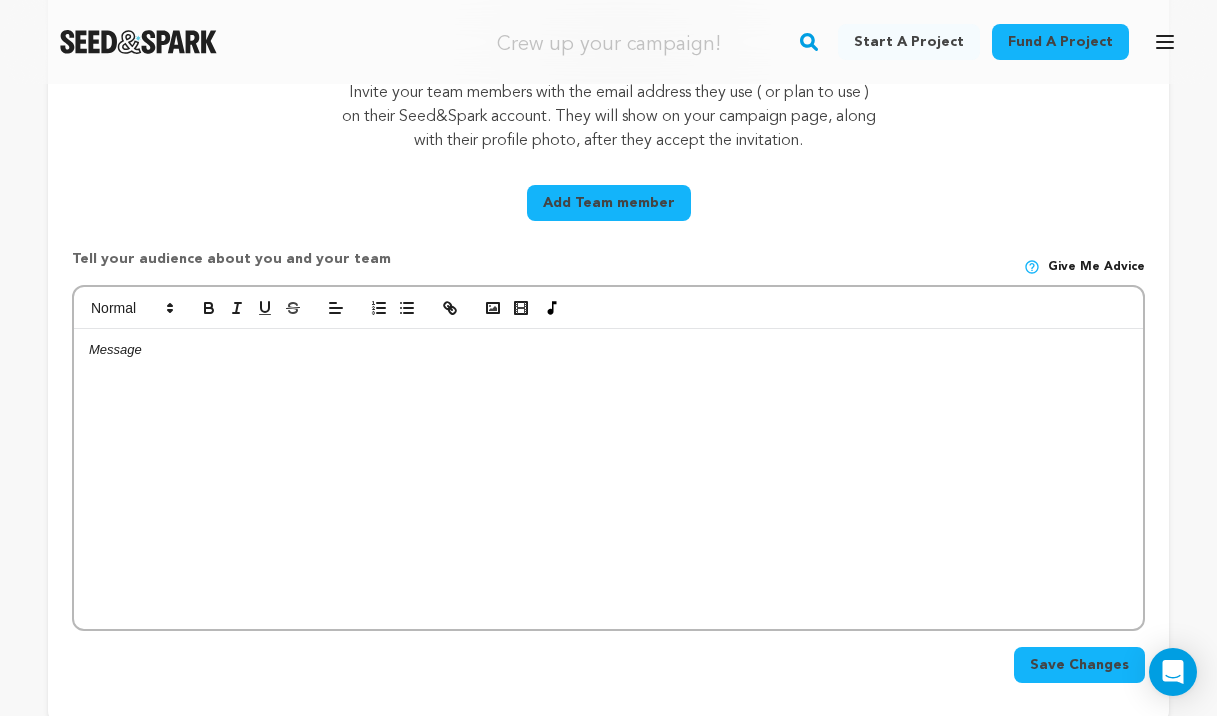 click at bounding box center (608, 479) 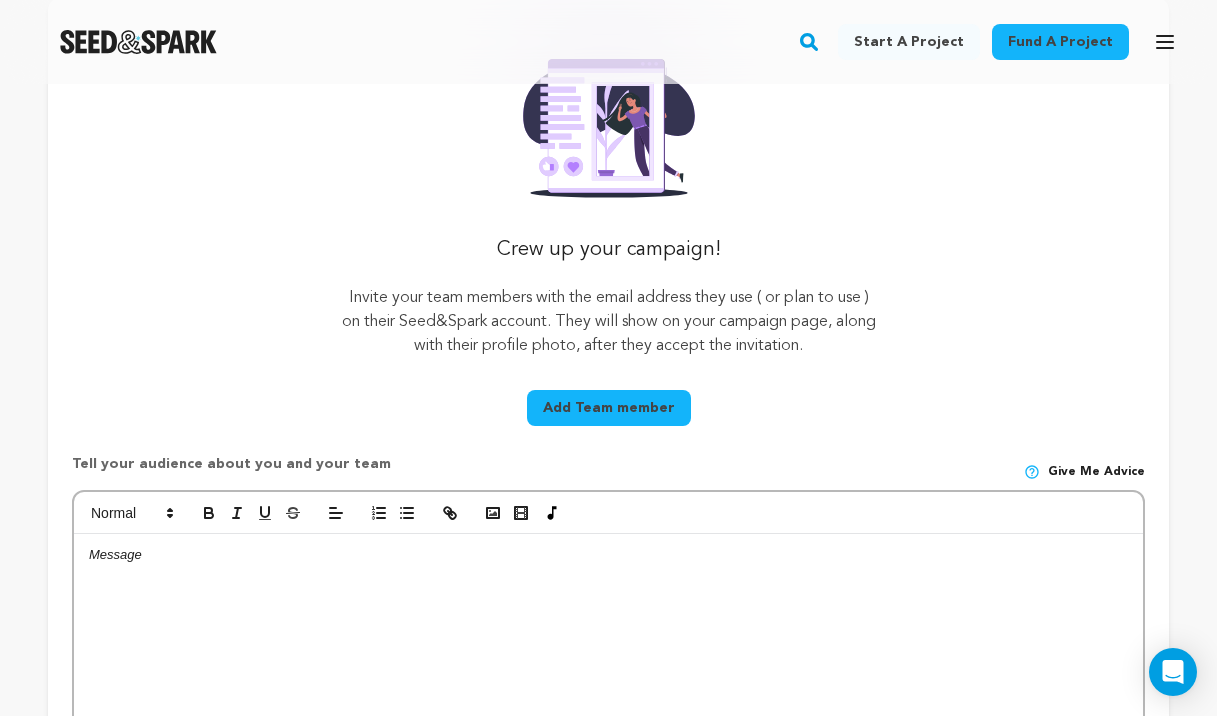 scroll, scrollTop: 354, scrollLeft: 0, axis: vertical 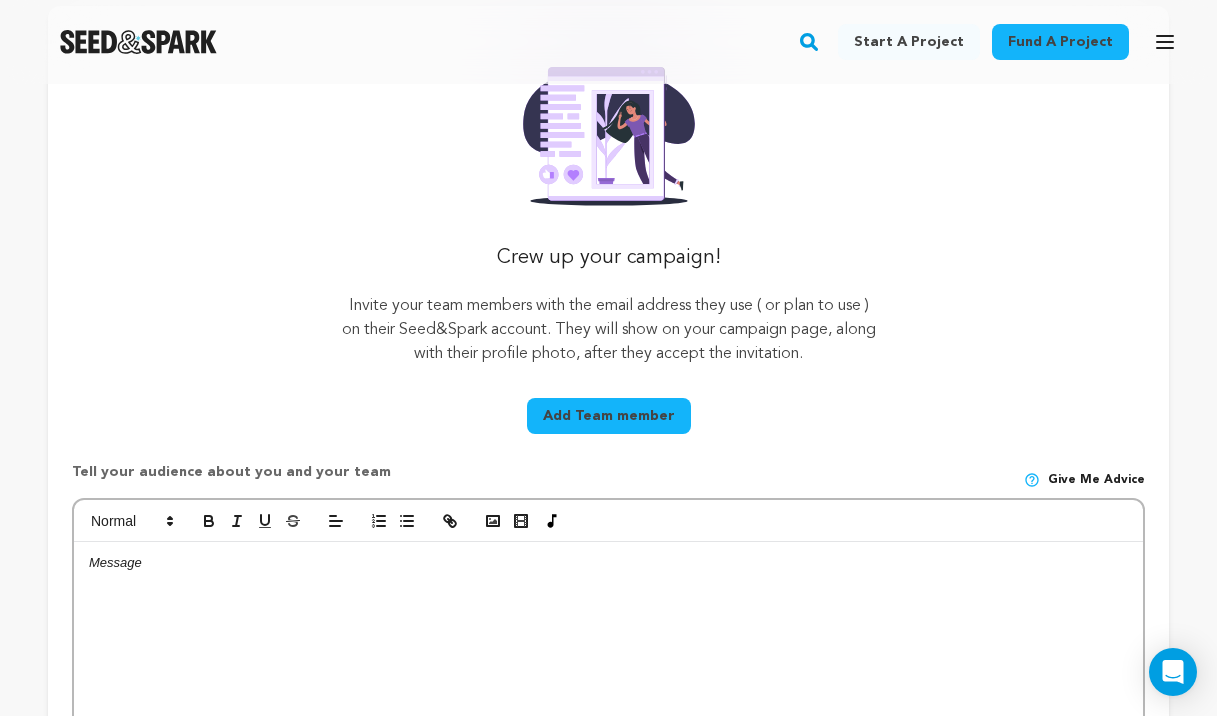 click on "Add Team member" at bounding box center (609, 416) 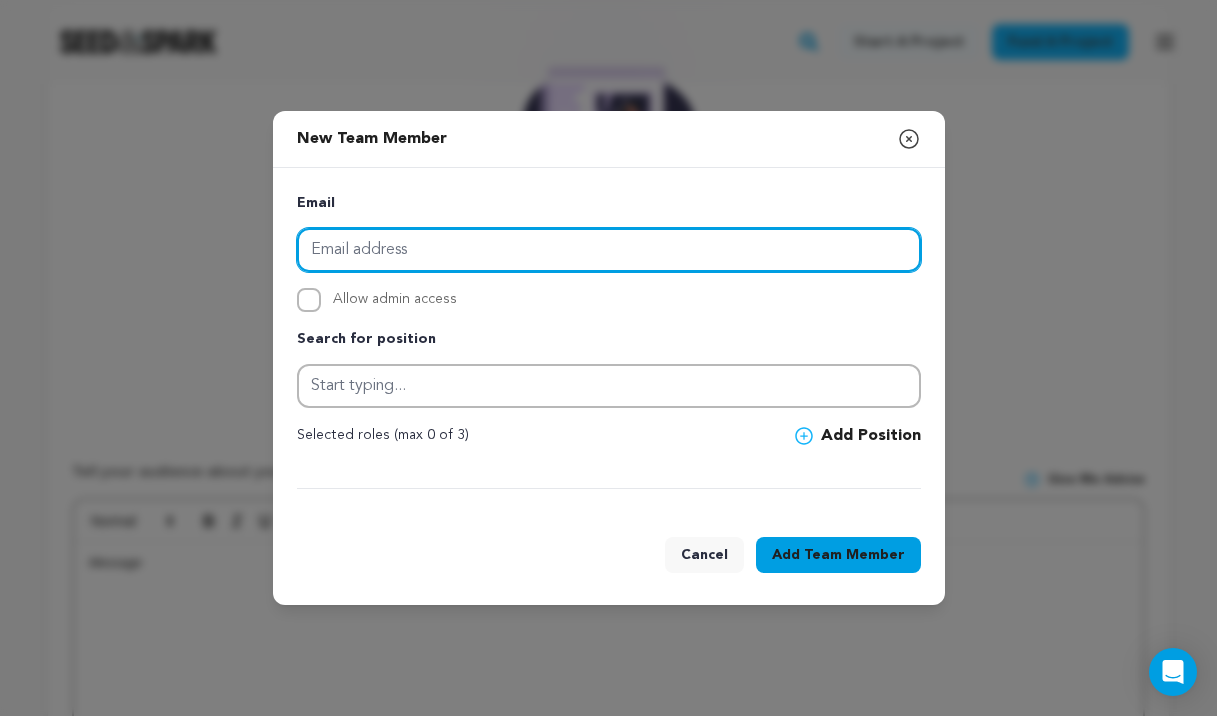 click at bounding box center (609, 250) 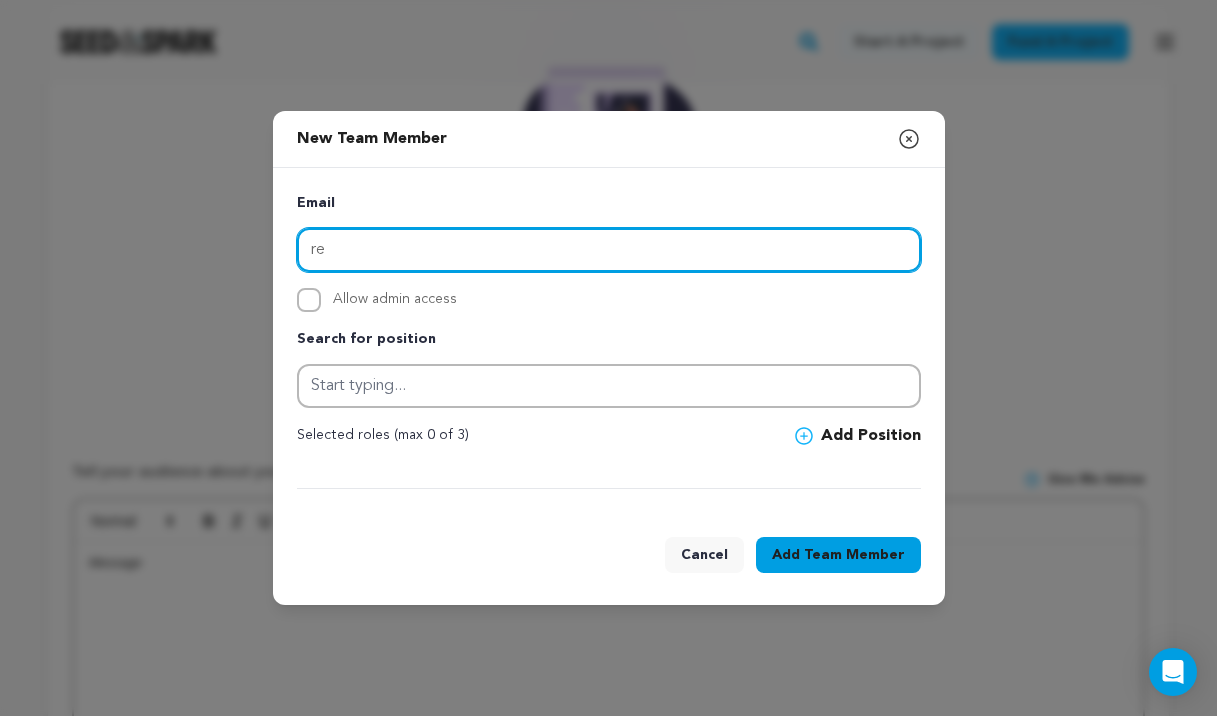 type on "r" 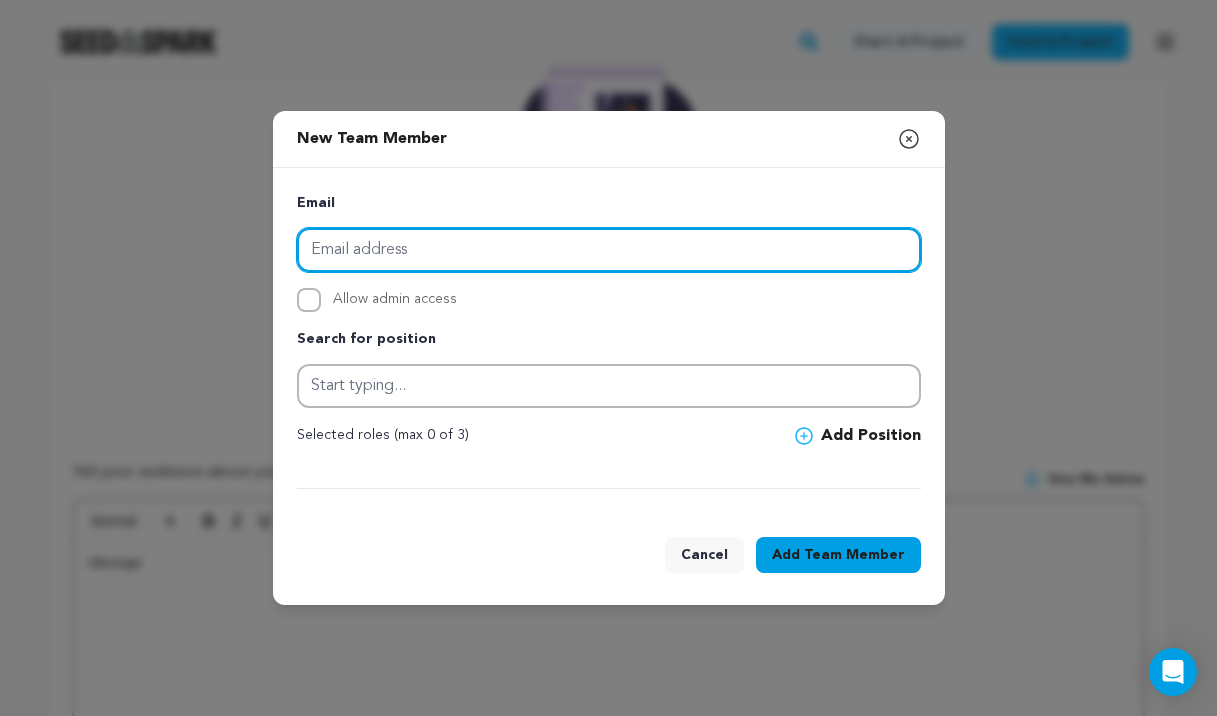 paste on "rebeccawong038@[EMAIL]" 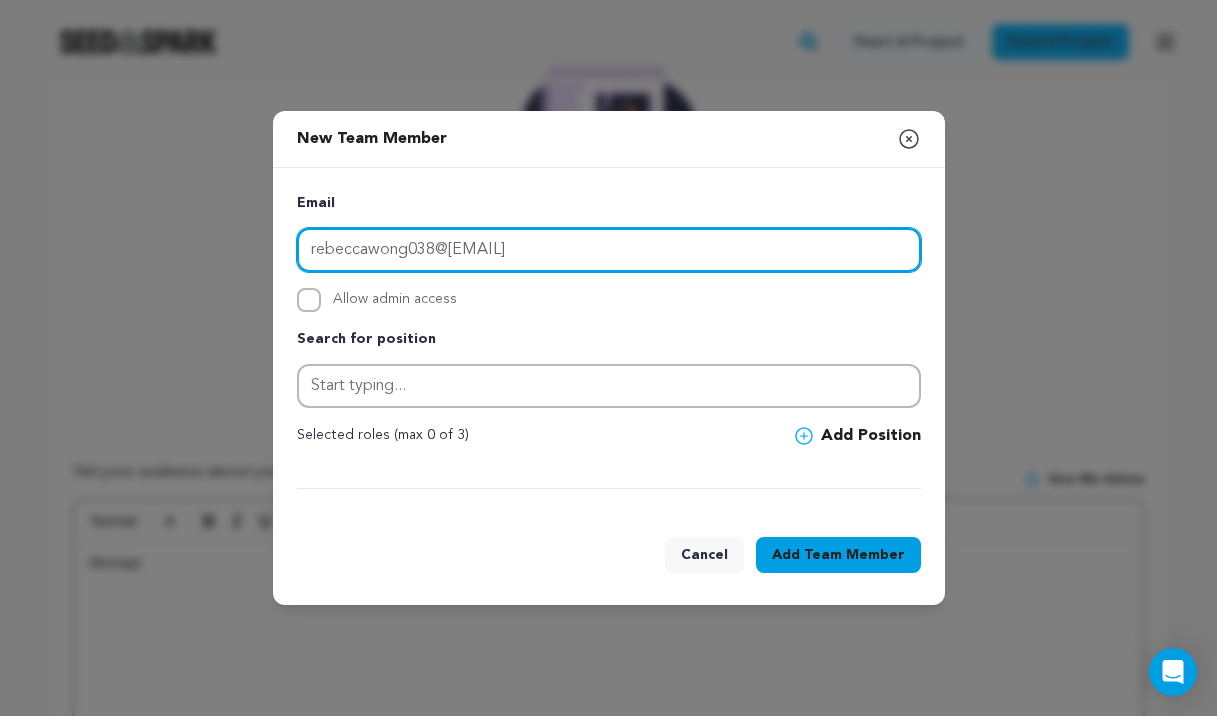 type on "rebeccawong038@[EMAIL]" 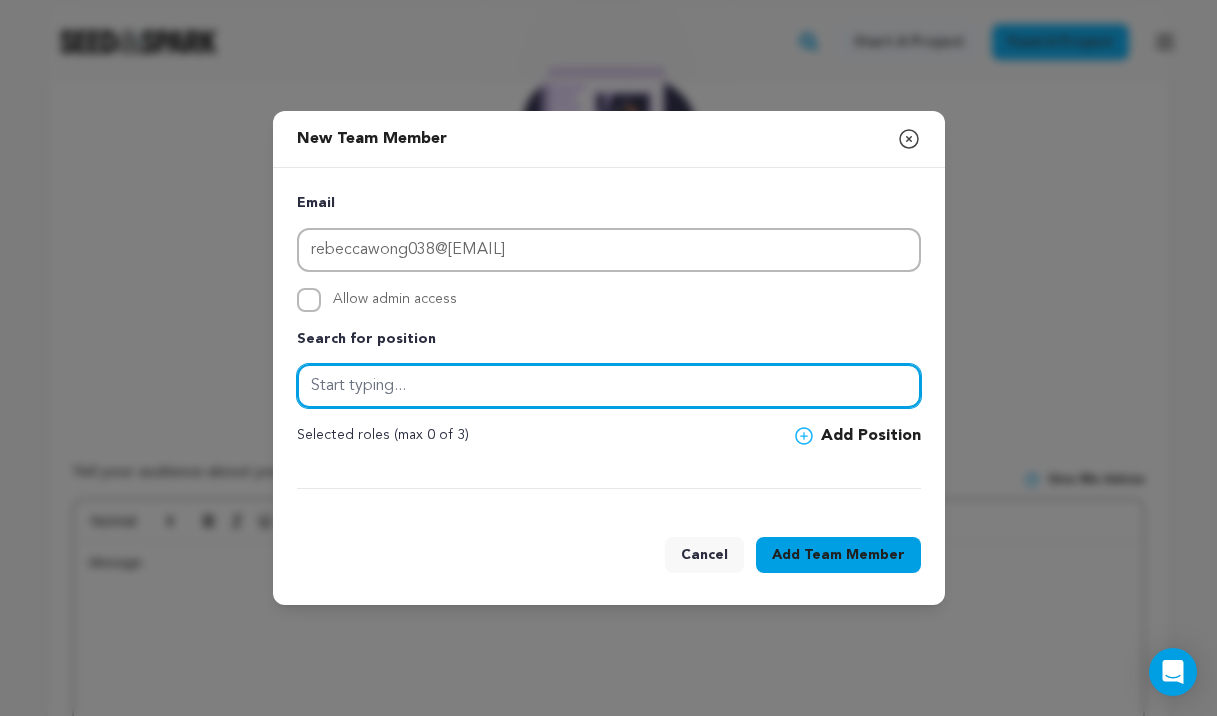click at bounding box center [609, 386] 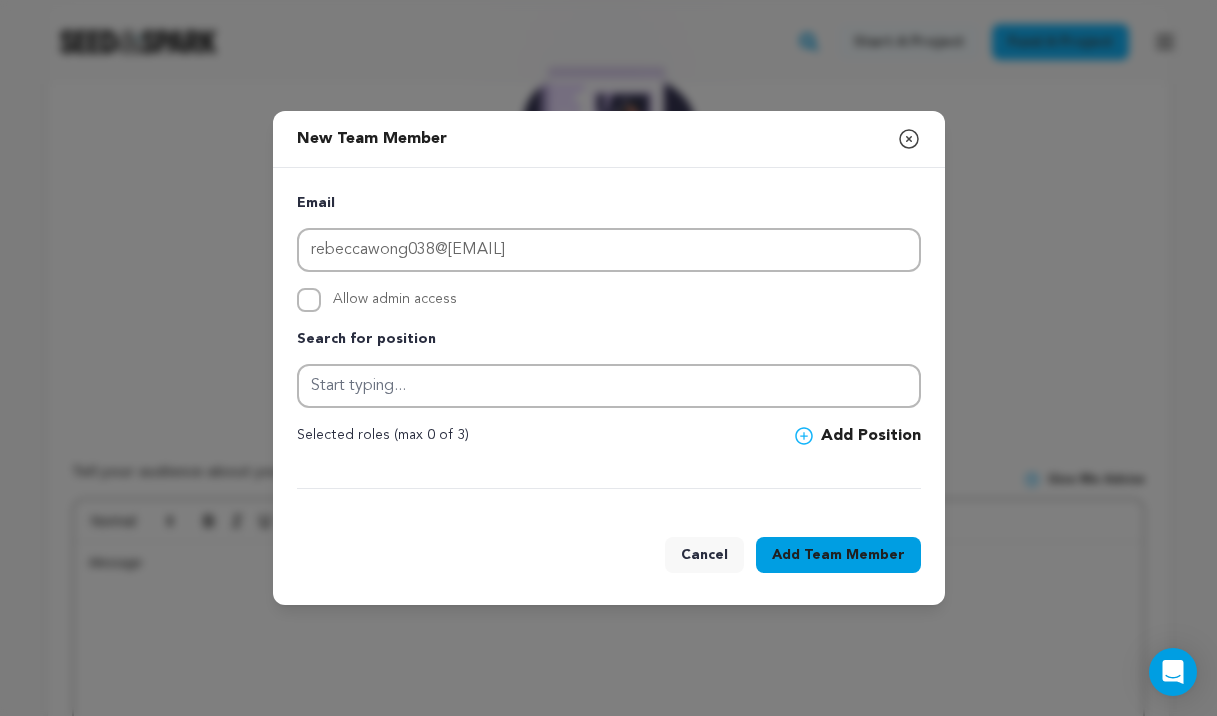 click on "Allow admin access" at bounding box center (395, 300) 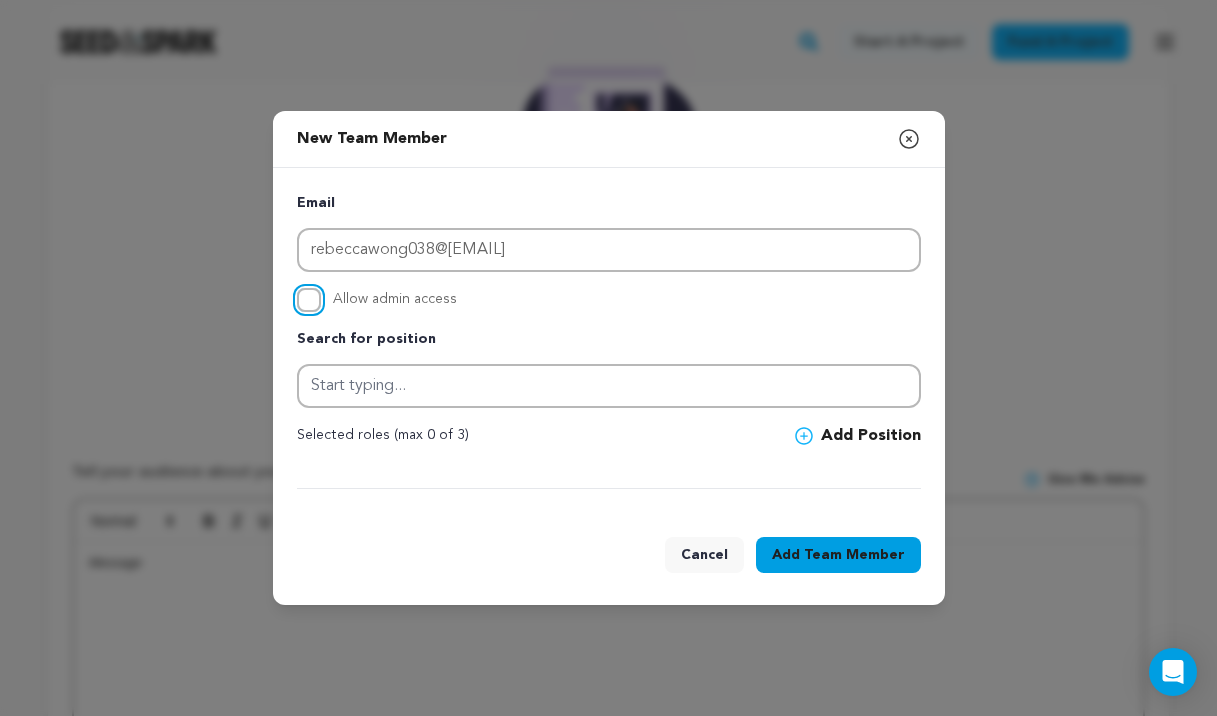 click on "Allow admin access" at bounding box center (309, 300) 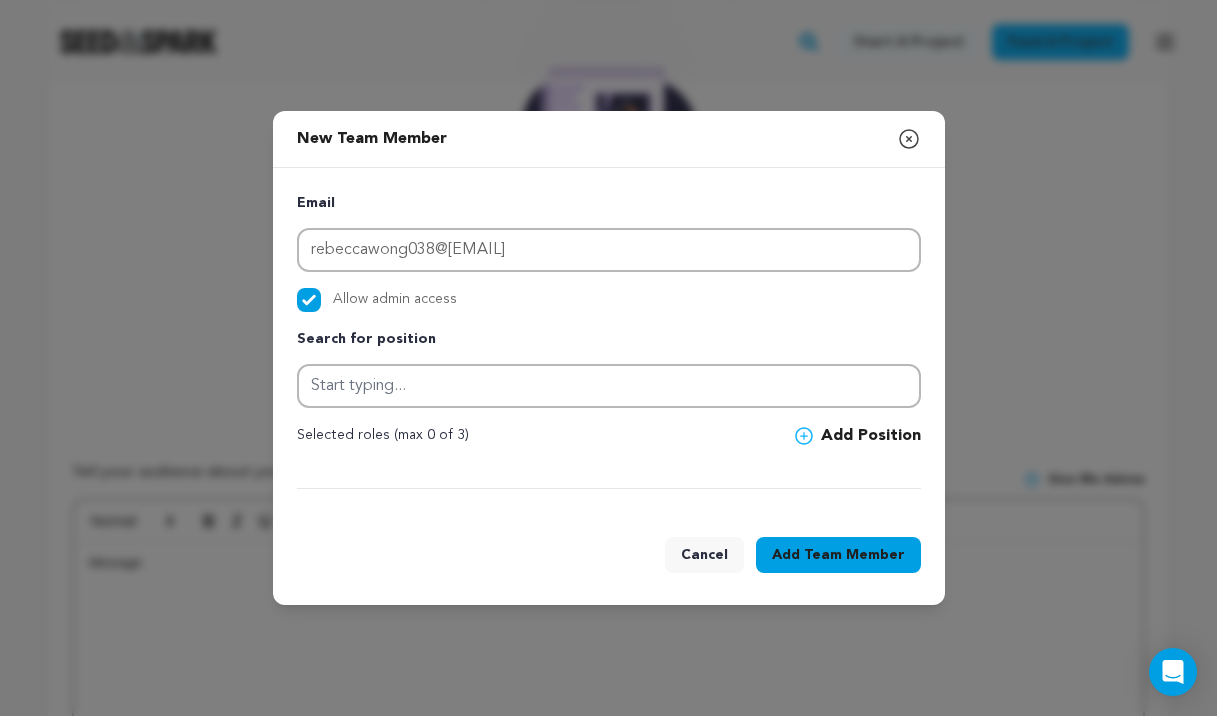 click on "Add  Team Member" at bounding box center (838, 555) 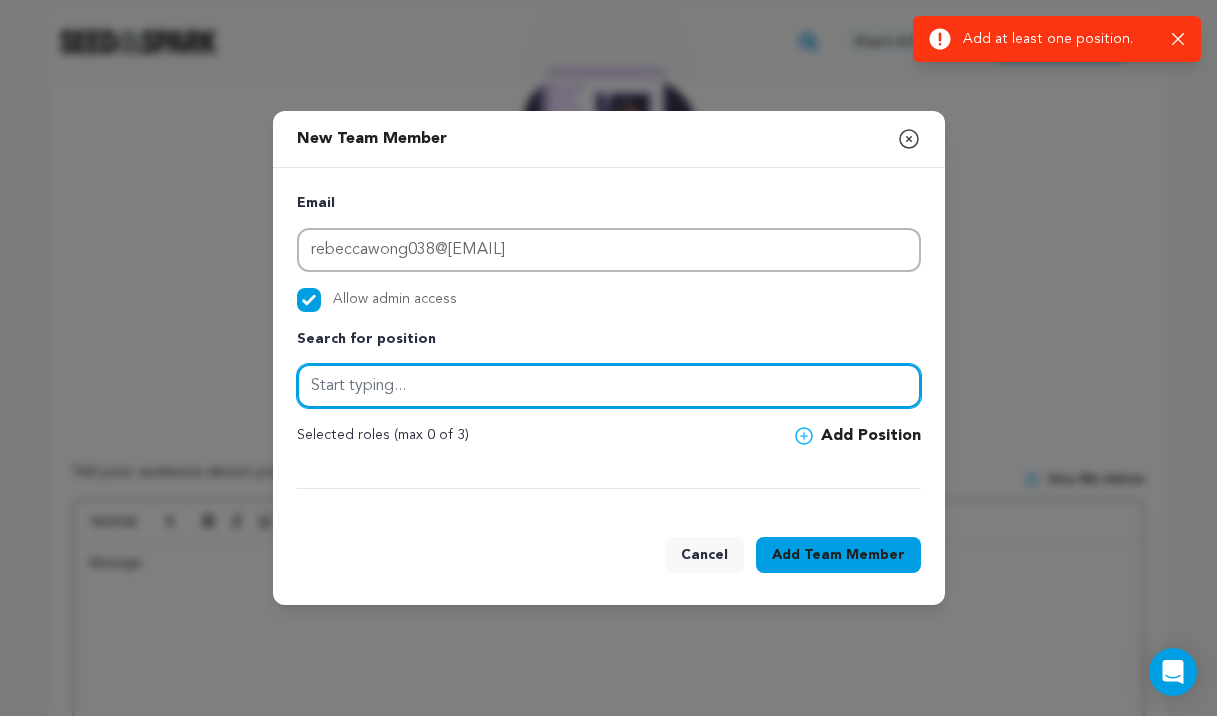 click at bounding box center [609, 386] 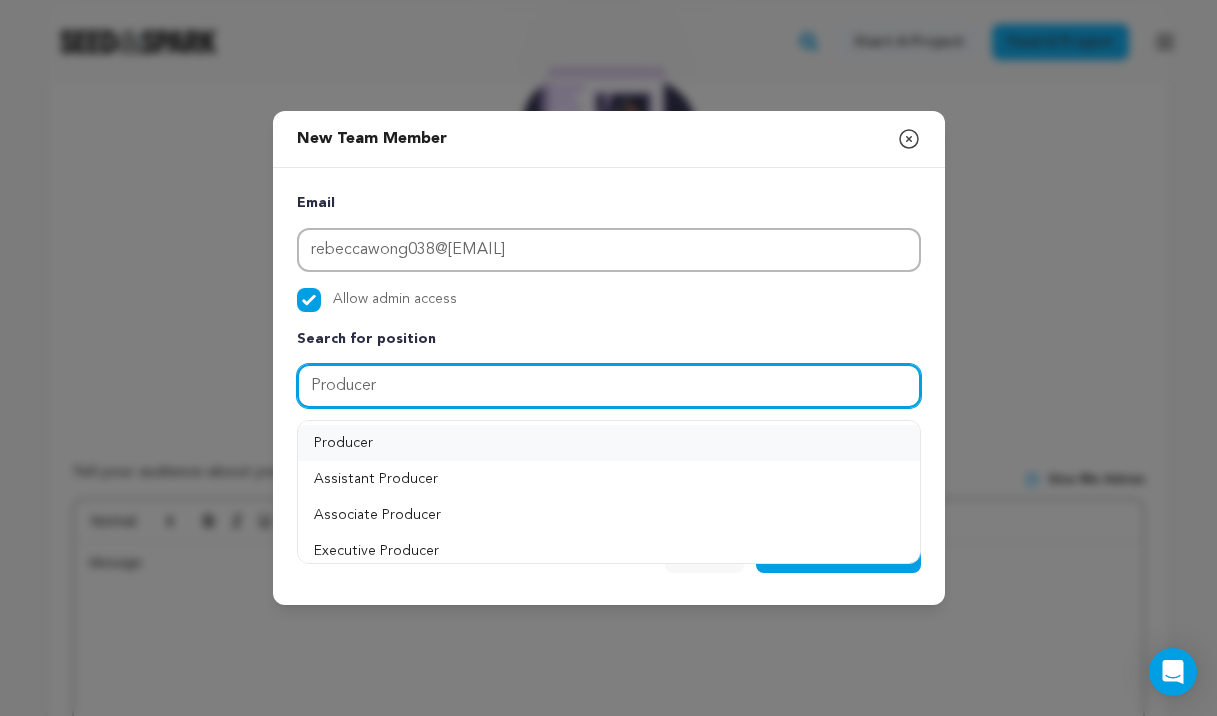 type on "Producer" 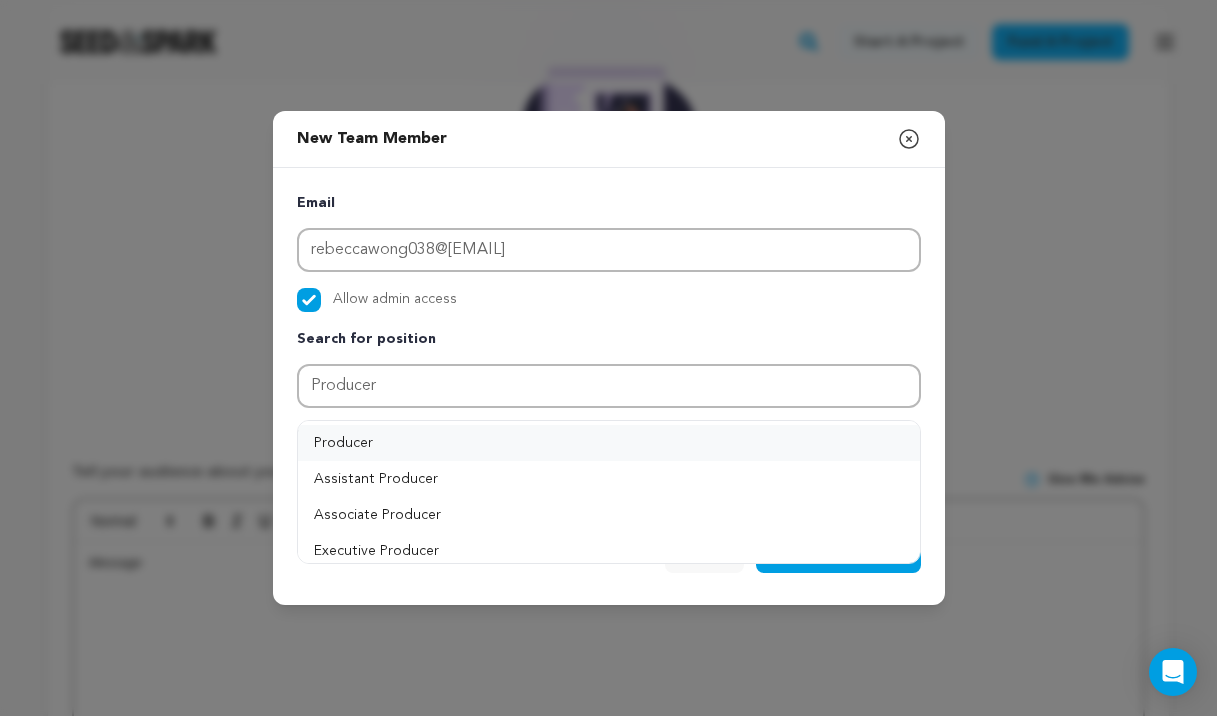 click on "Producer" at bounding box center [609, 443] 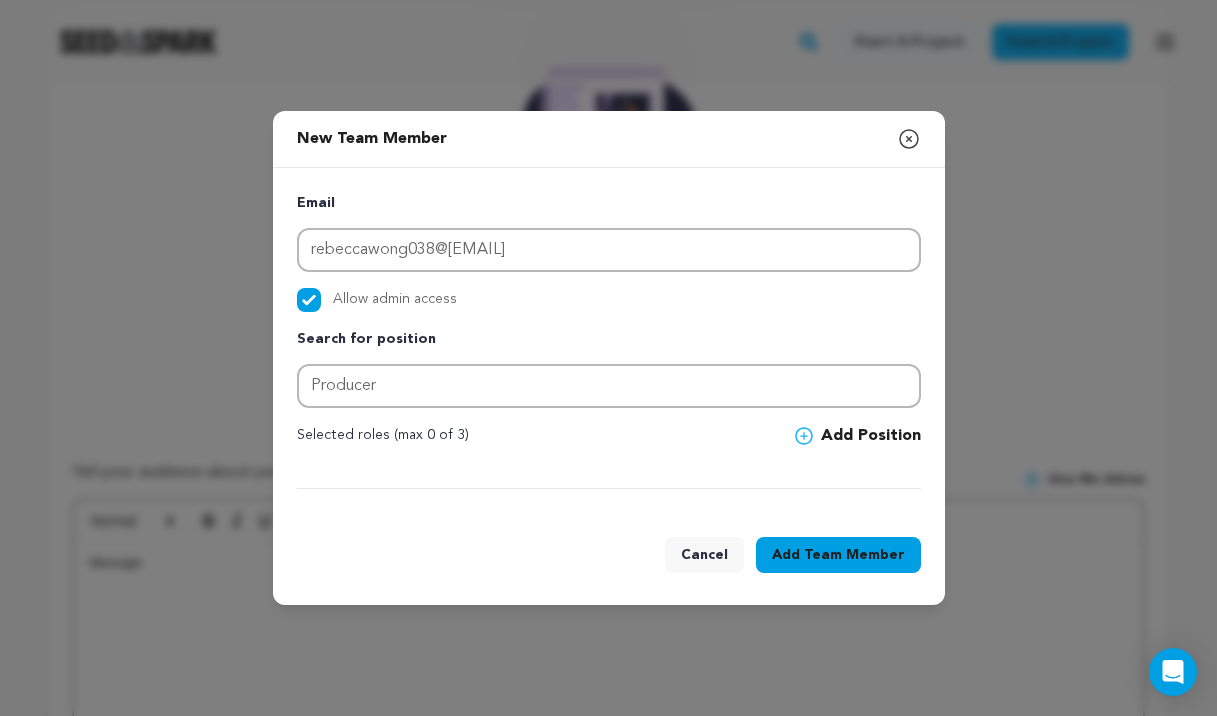 click on "Team Member" at bounding box center [854, 555] 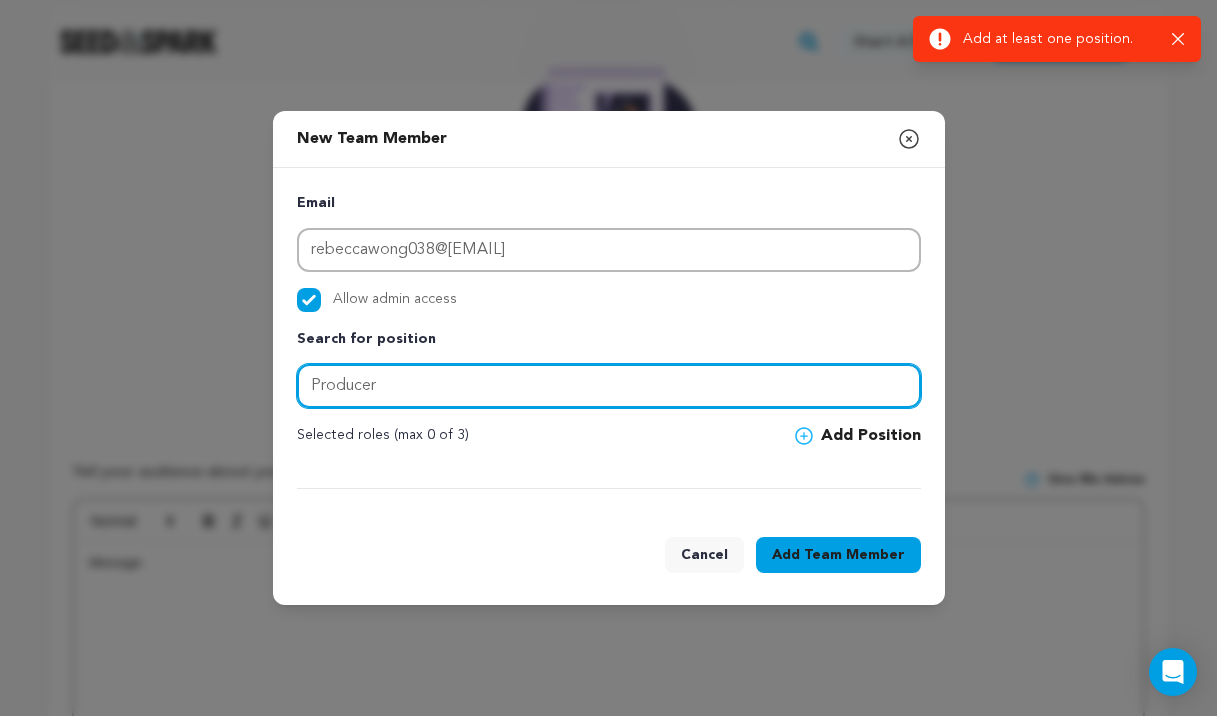 click on "Producer" at bounding box center [609, 386] 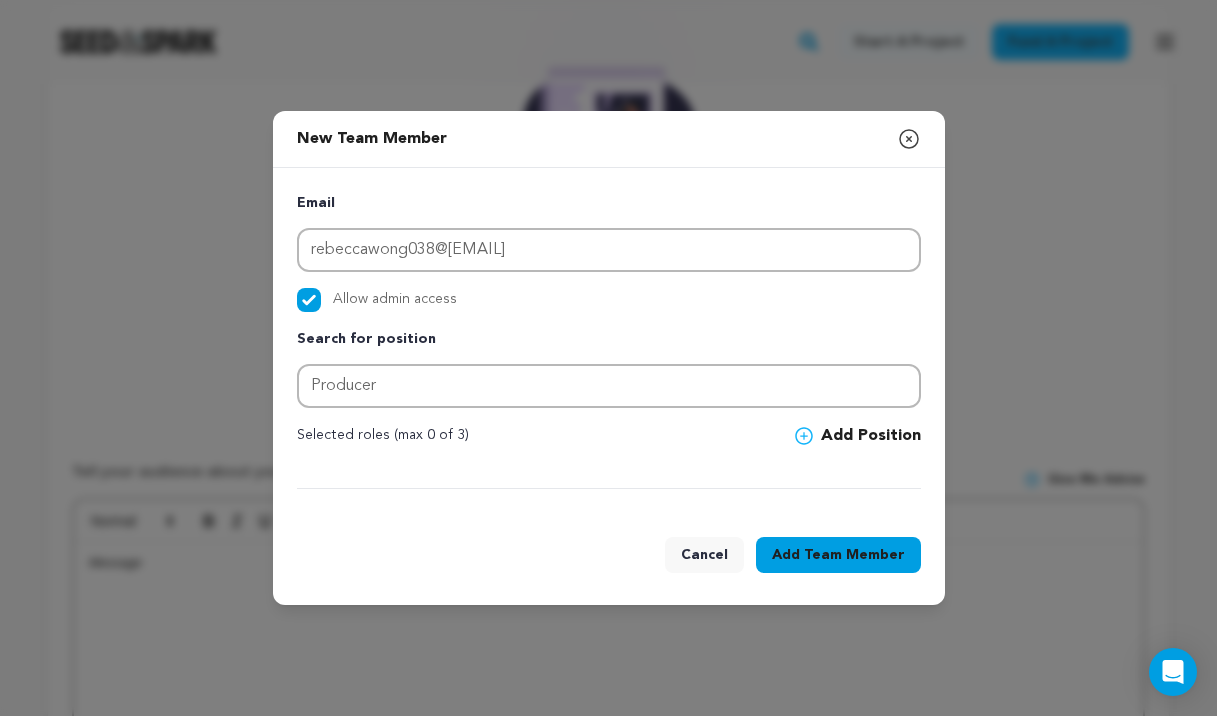 click at bounding box center [609, 476] 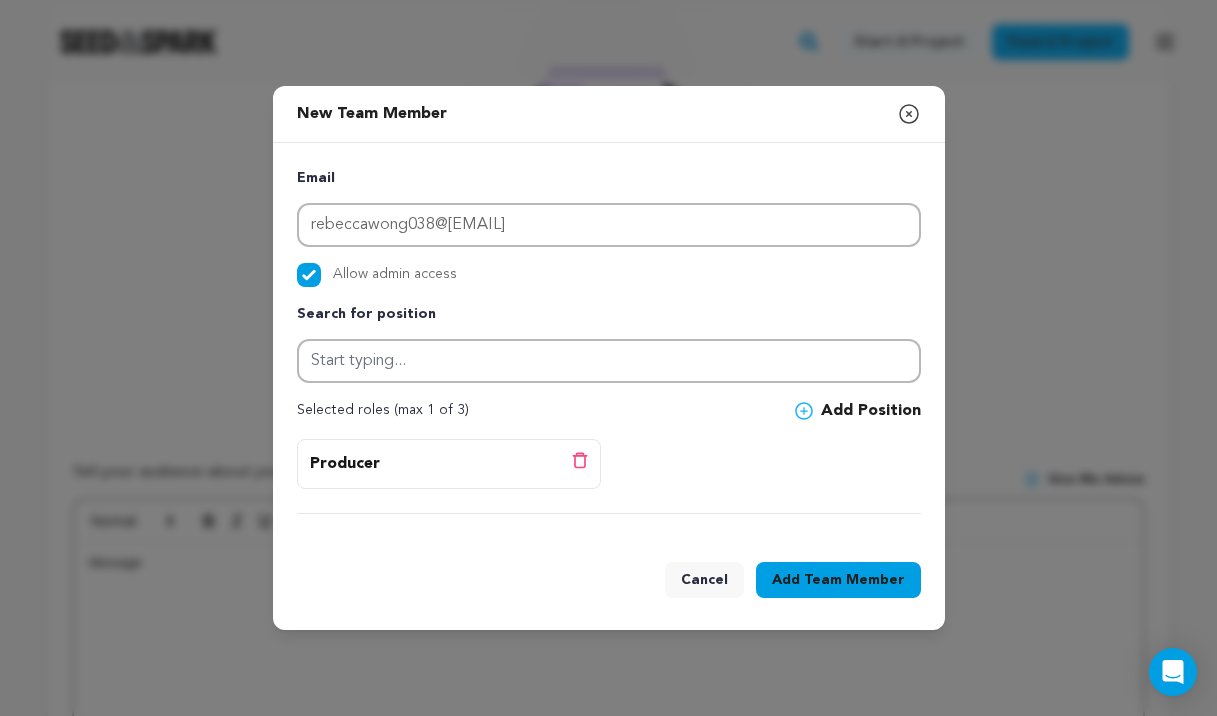 click on "Producer
Delete position" at bounding box center [449, 464] 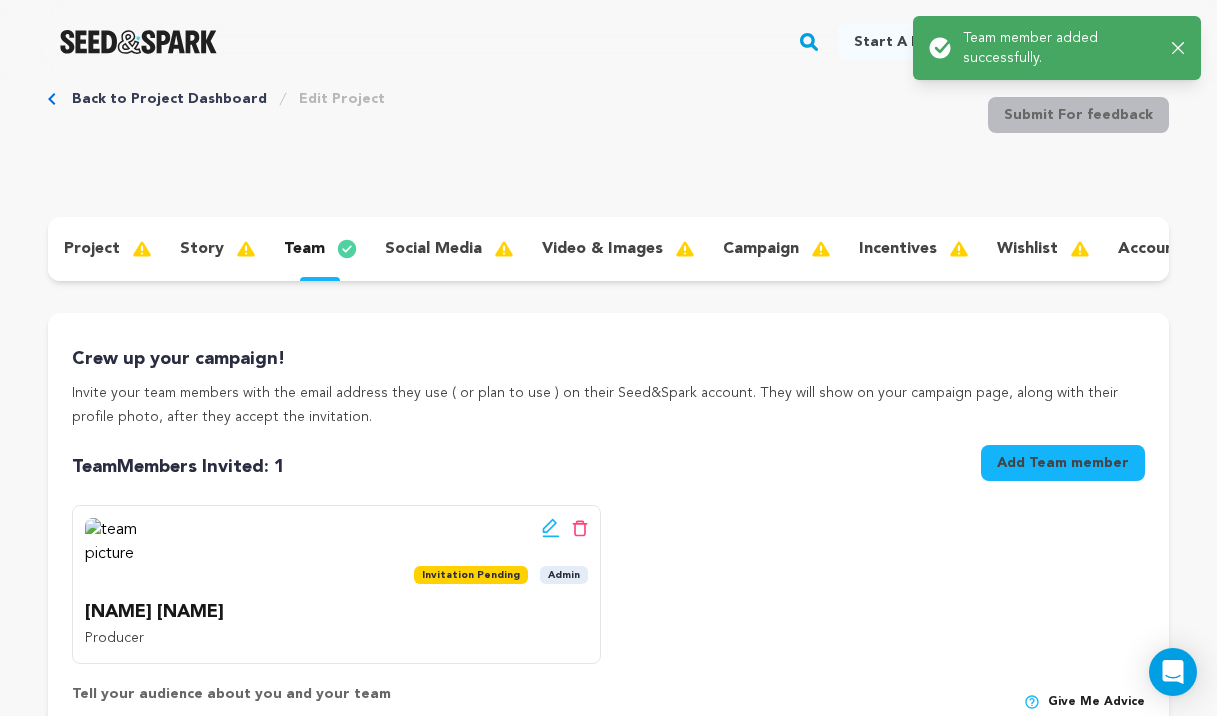 scroll, scrollTop: 0, scrollLeft: 0, axis: both 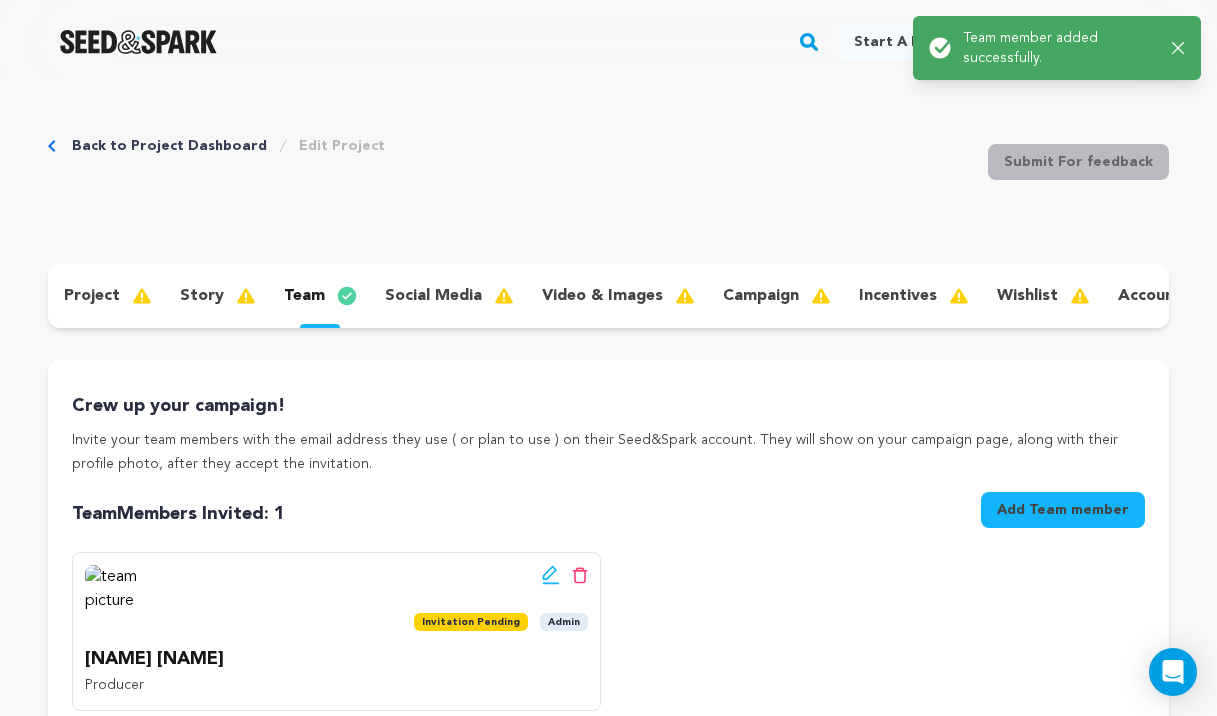 click on "Add Team member" at bounding box center [1063, 510] 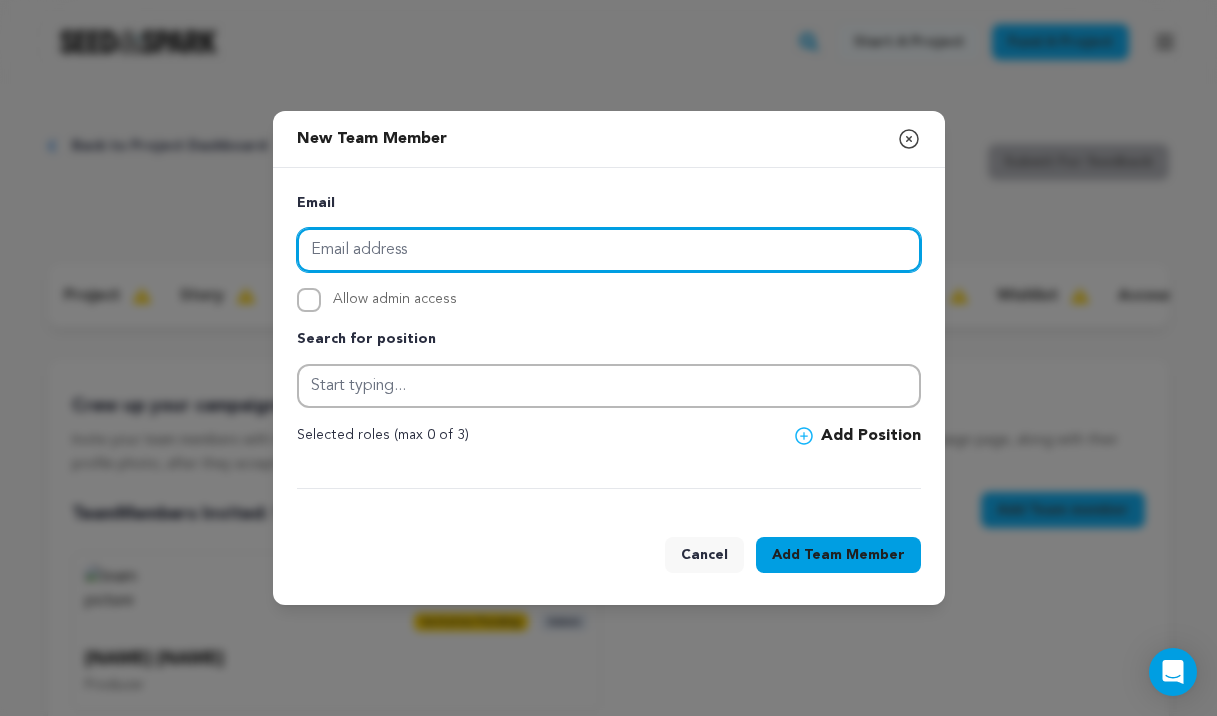 click at bounding box center [609, 250] 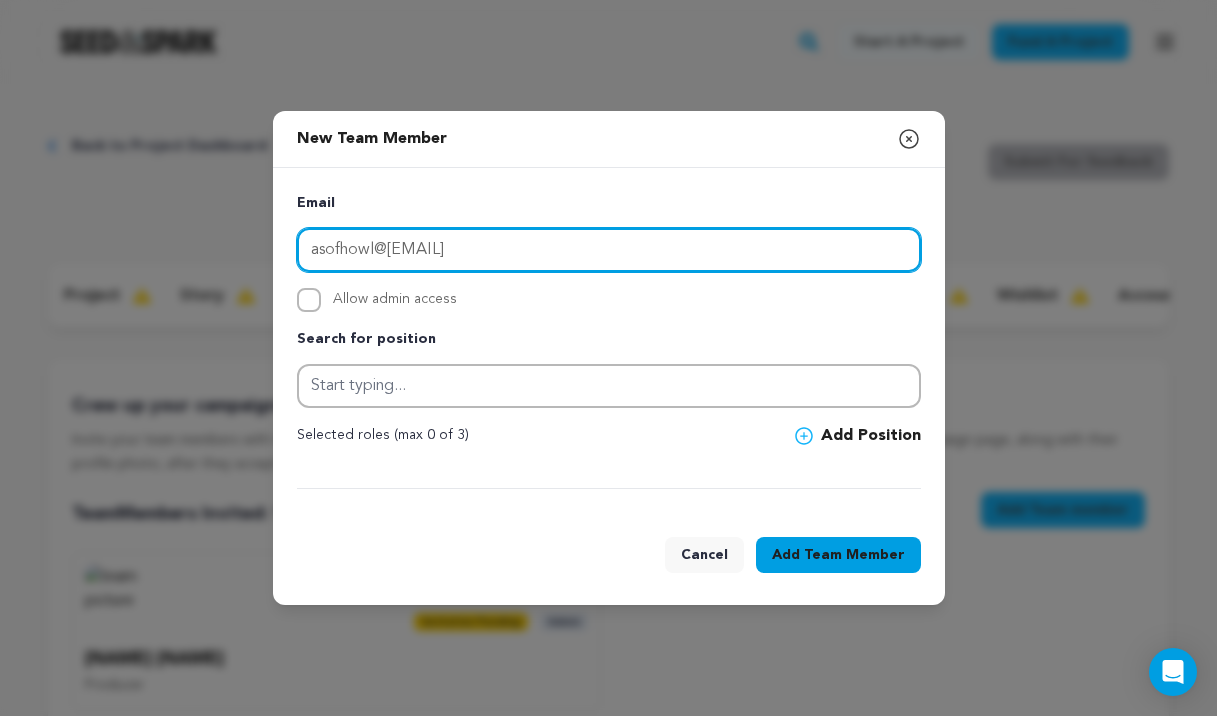 type on "asofhowl@[EMAIL]" 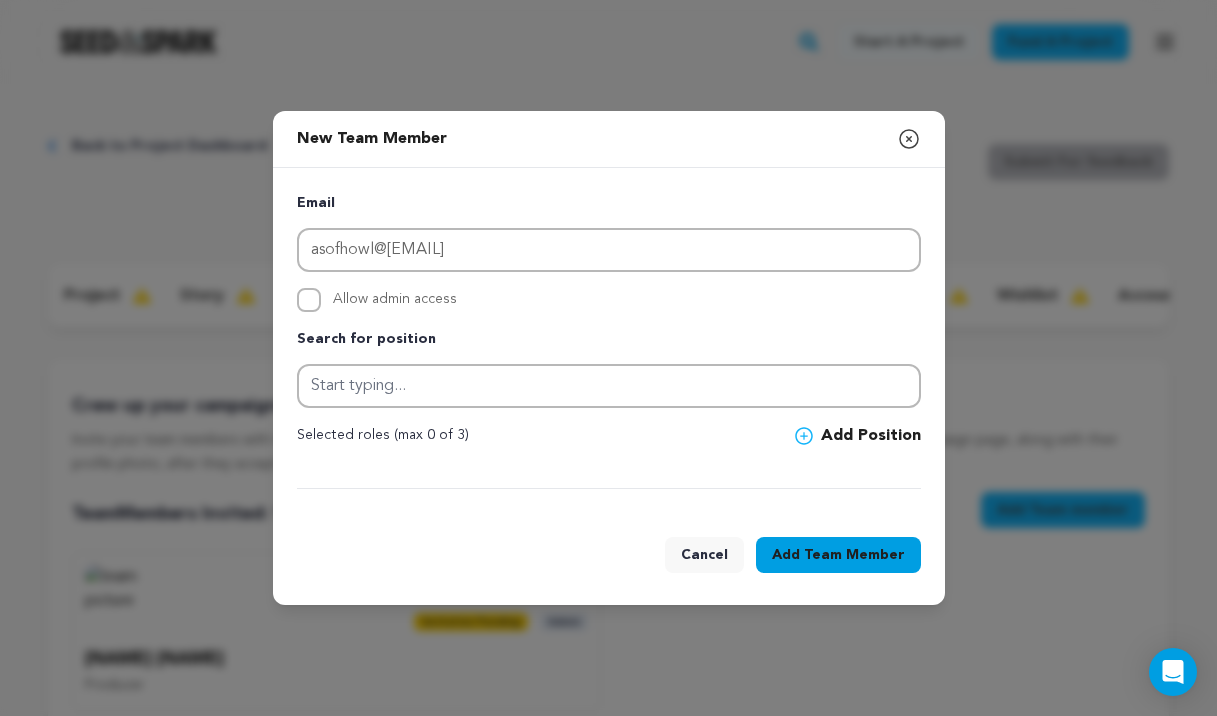 click on "Allow admin access" at bounding box center (395, 300) 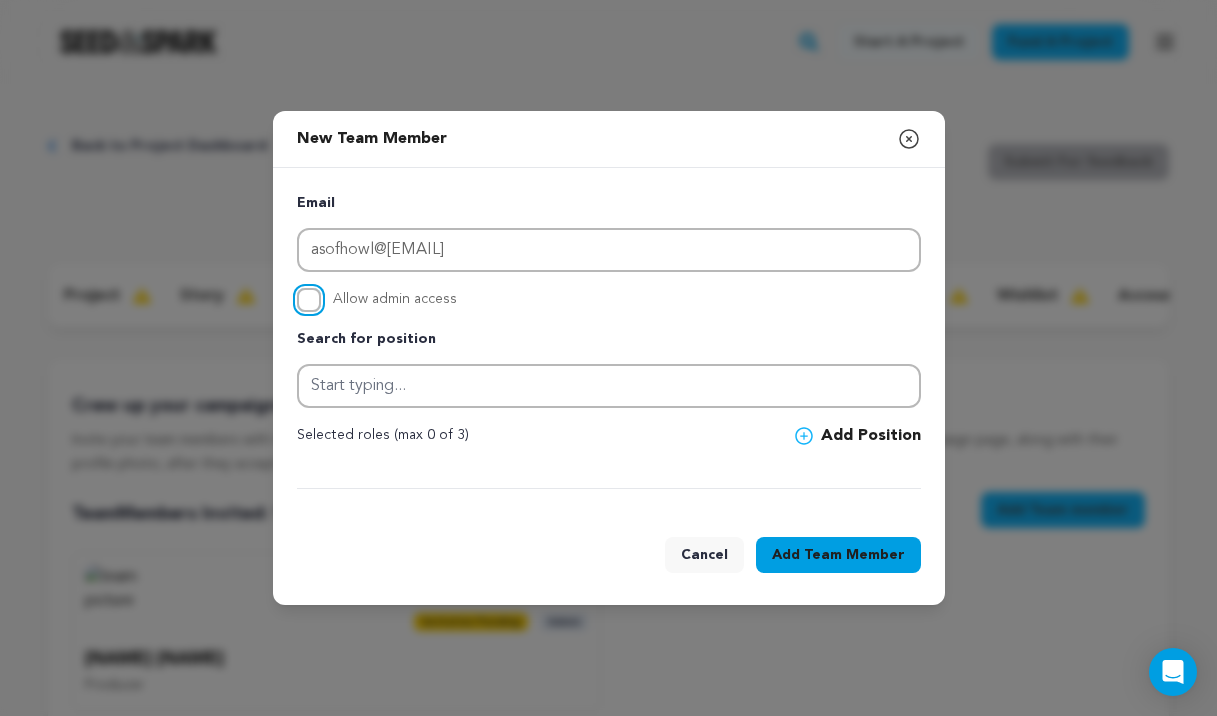click on "Allow admin access" at bounding box center [309, 300] 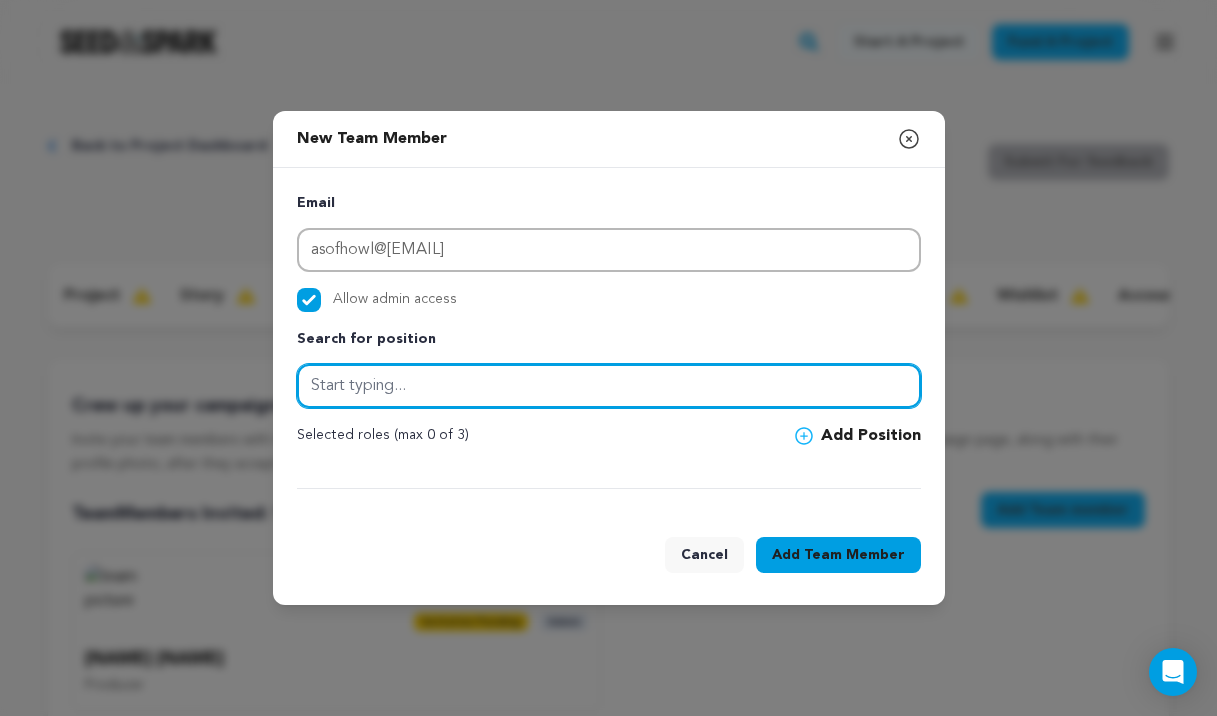 click at bounding box center (609, 386) 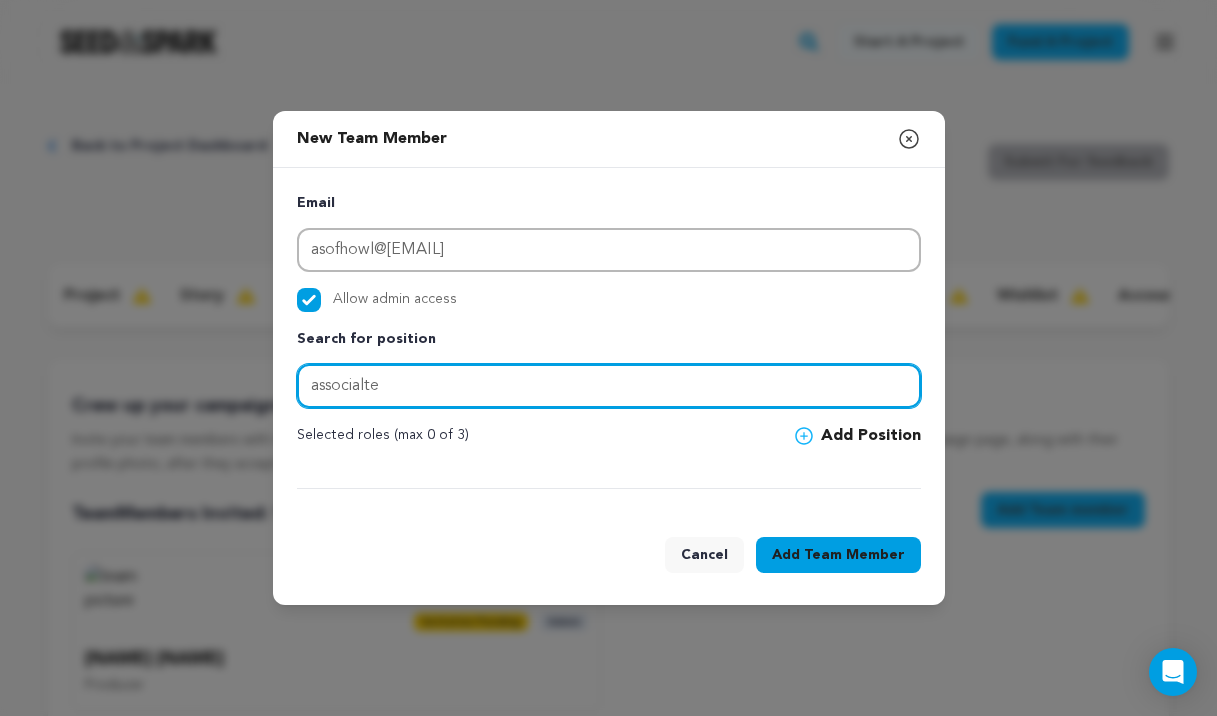 click on "associalte" at bounding box center [609, 386] 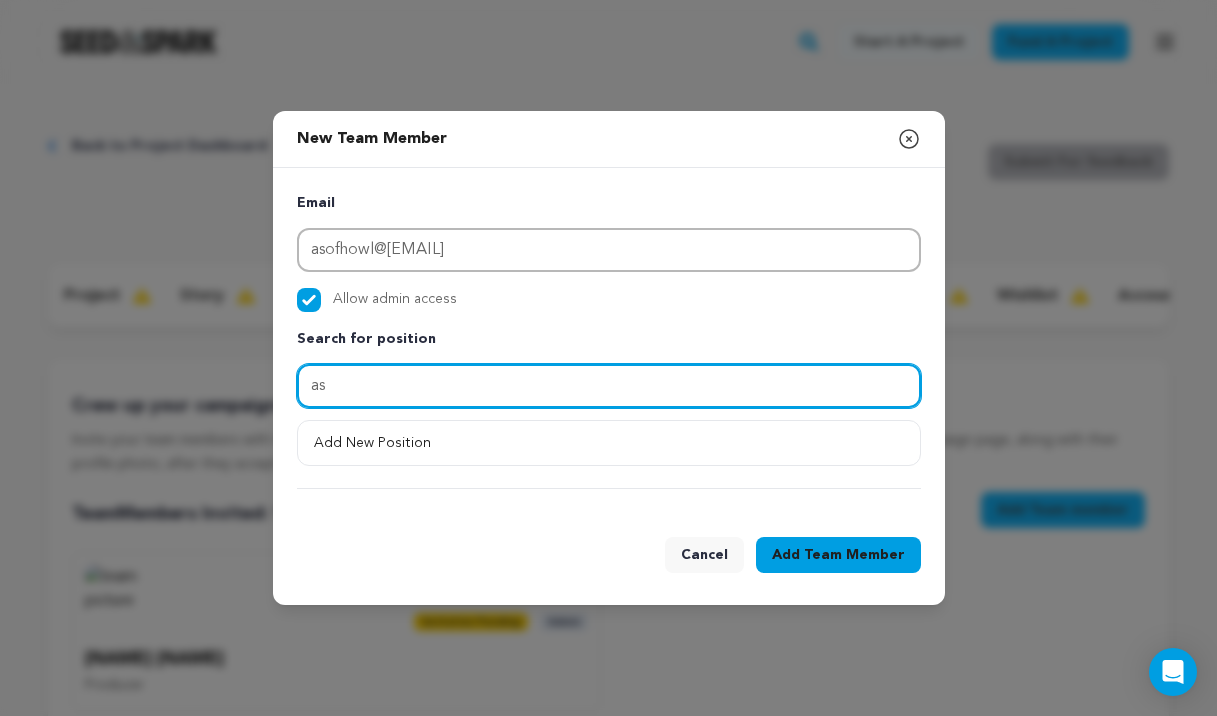type on "a" 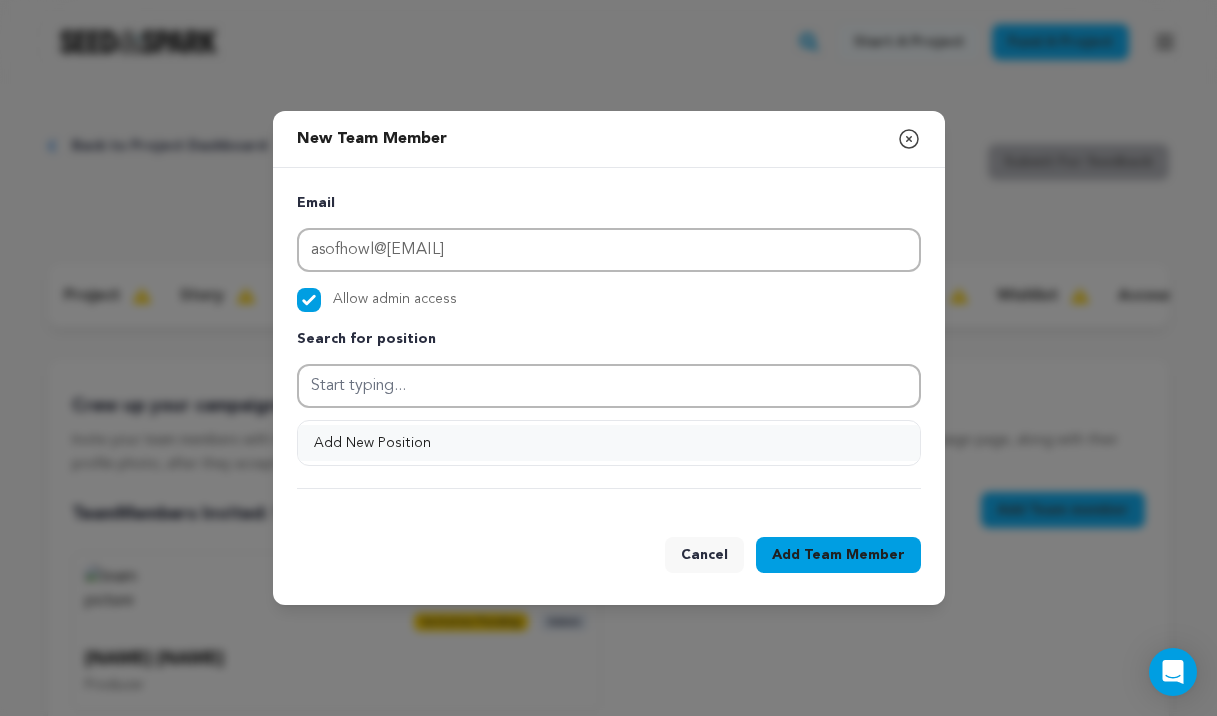 click on "Add New Position" at bounding box center (609, 443) 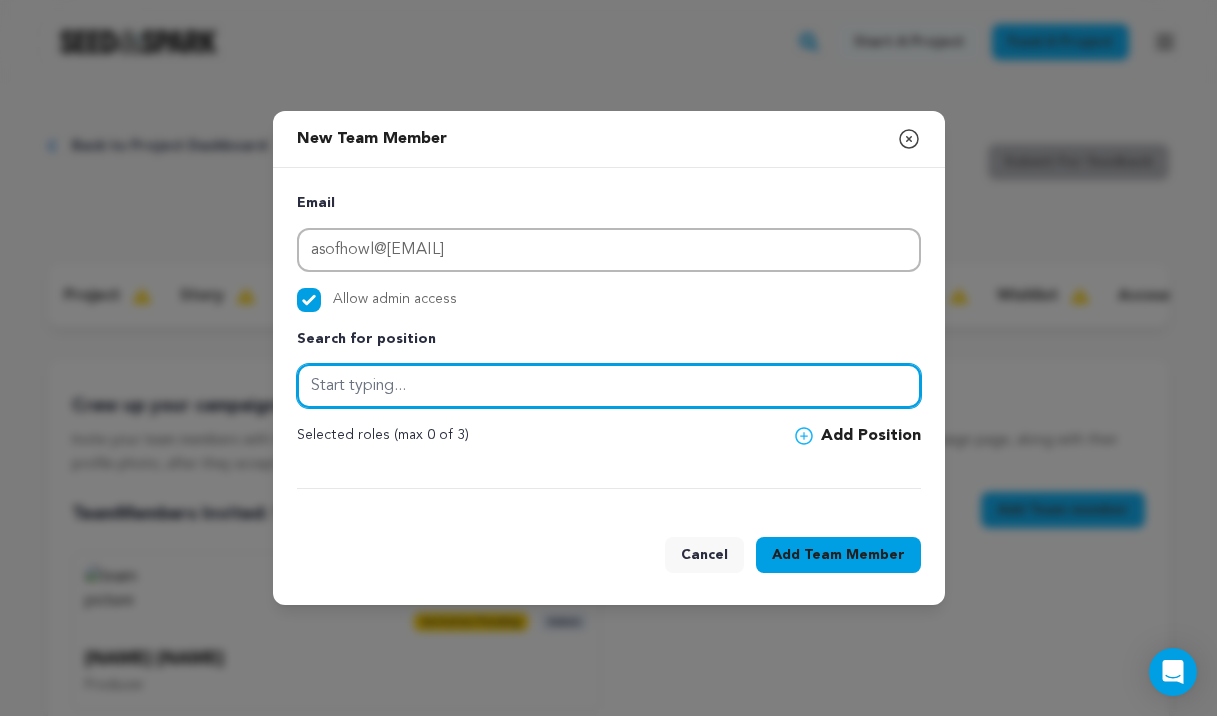 click at bounding box center [609, 386] 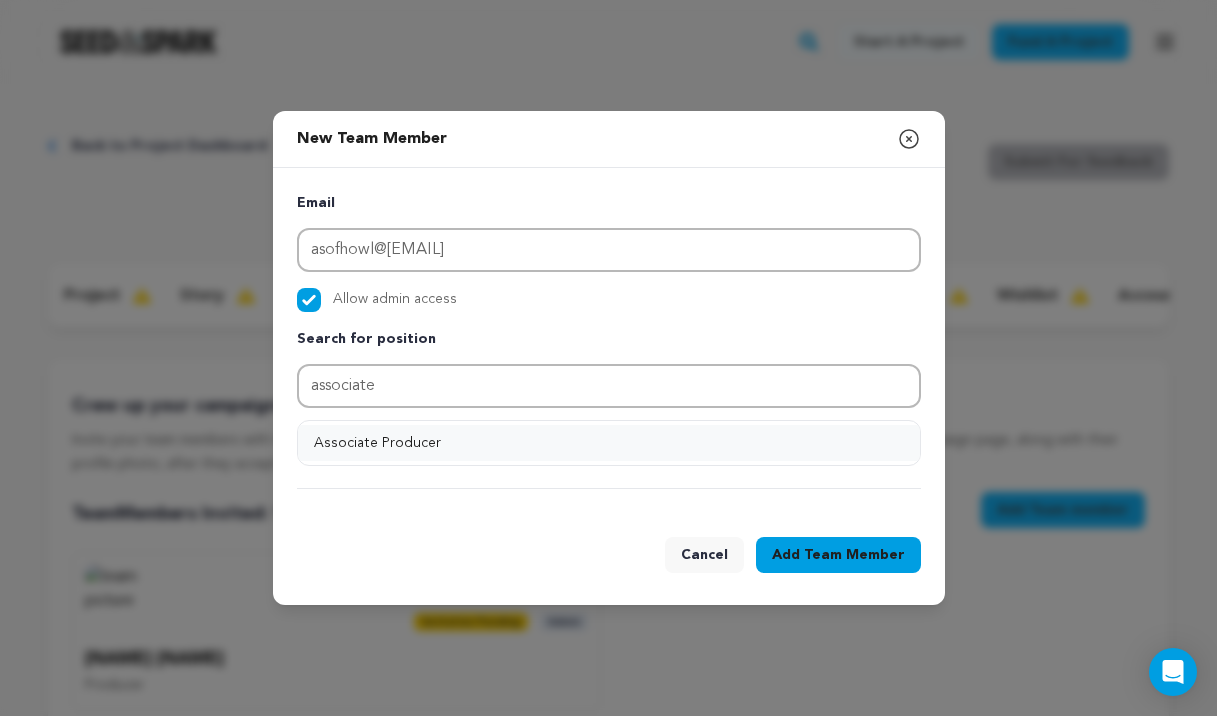 click on "Associate Producer" at bounding box center [609, 443] 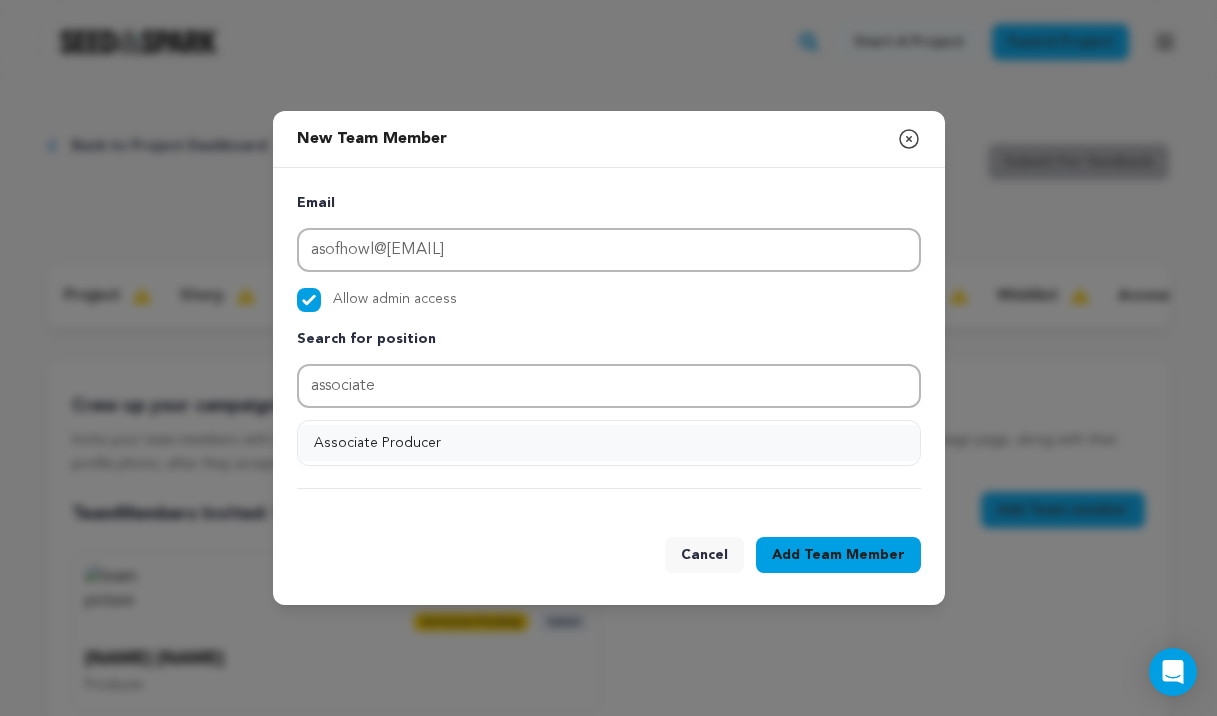 type on "Associate Producer" 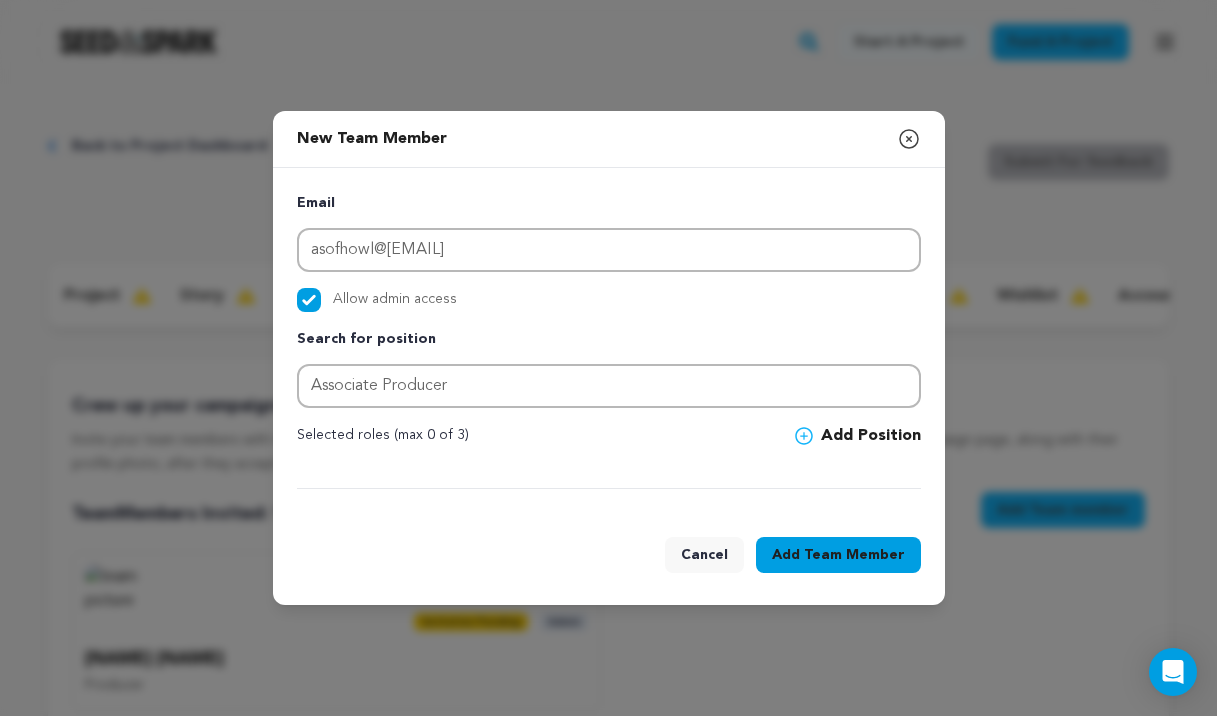 click on "Email
asofhowl@[EMAIL]
Allow admin access
Search for position
Associate Producer
Selected roles (max 0 of 3)" at bounding box center (609, 340) 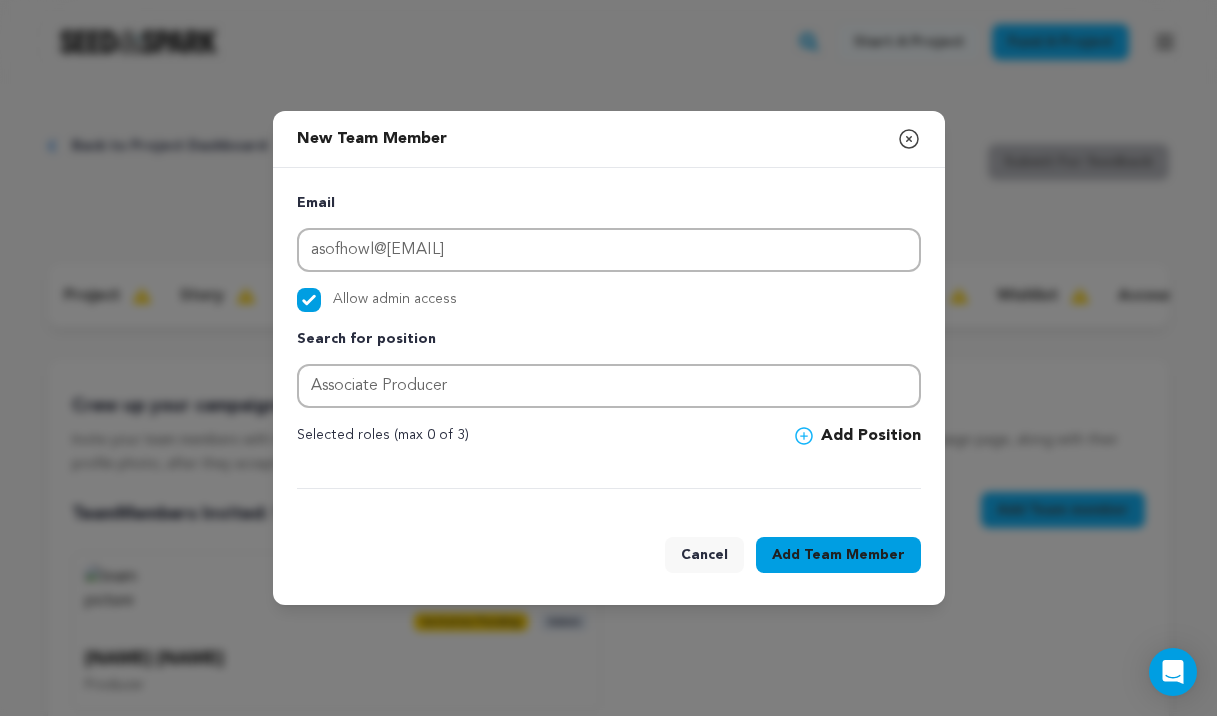 click on "Add  Team Member" at bounding box center (838, 555) 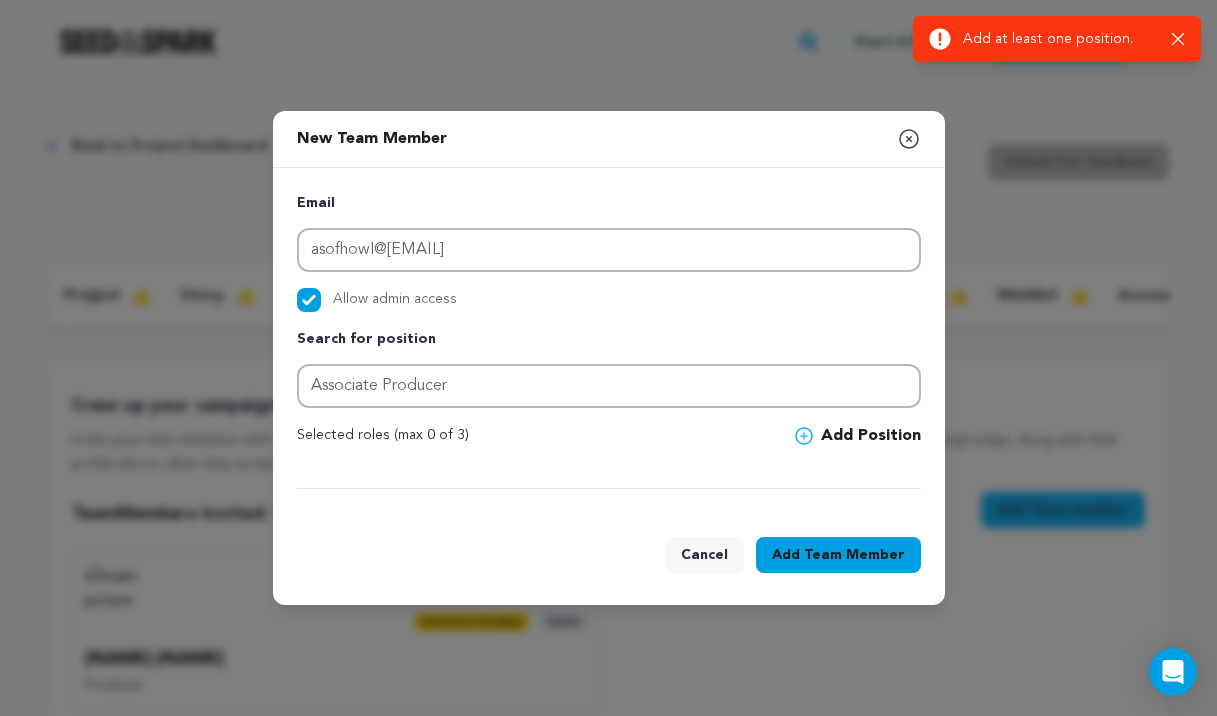 click on "Email
asofhowl@[EMAIL]
Allow admin access
Search for position
Associate Producer
Selected roles (max 0 of 3)" at bounding box center [609, 340] 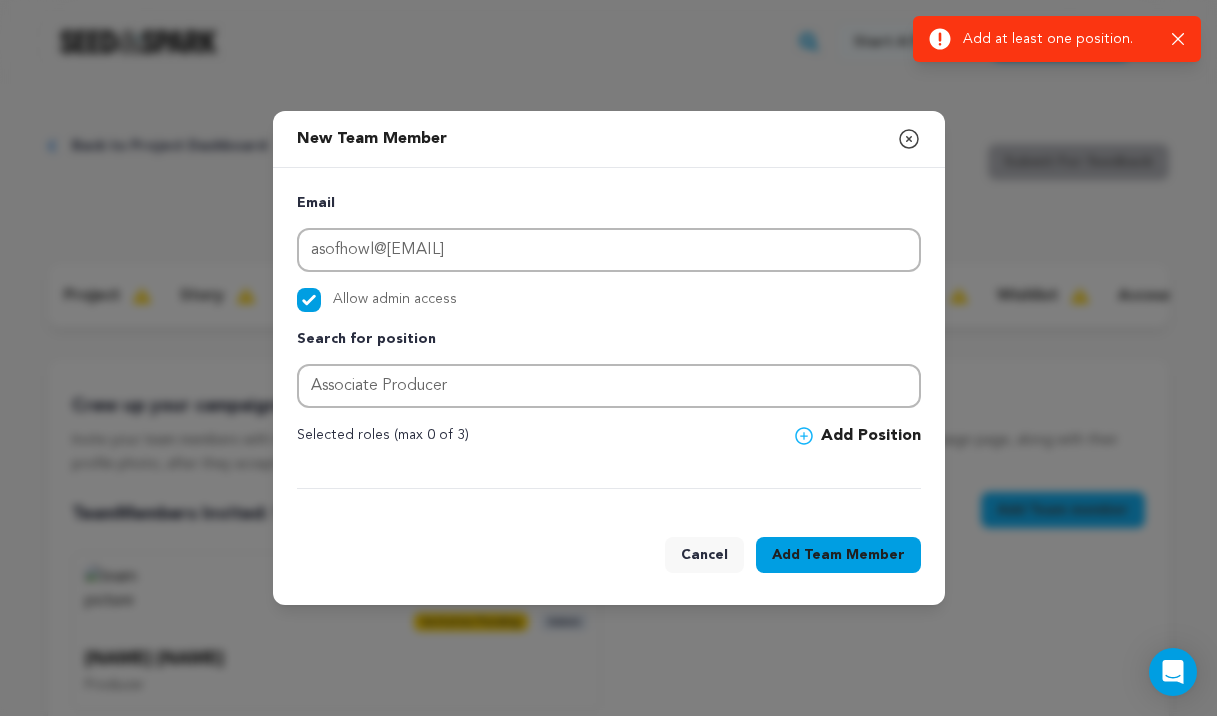 click 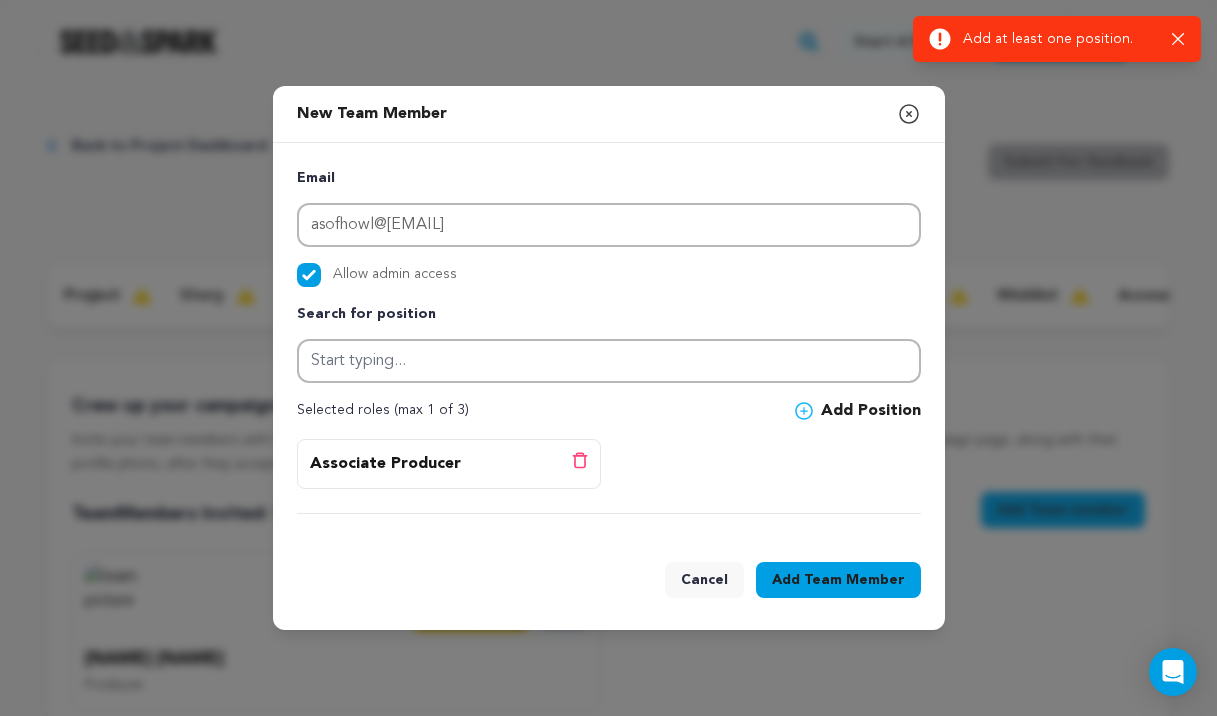click on "Associate Producer
Delete position" at bounding box center [449, 464] 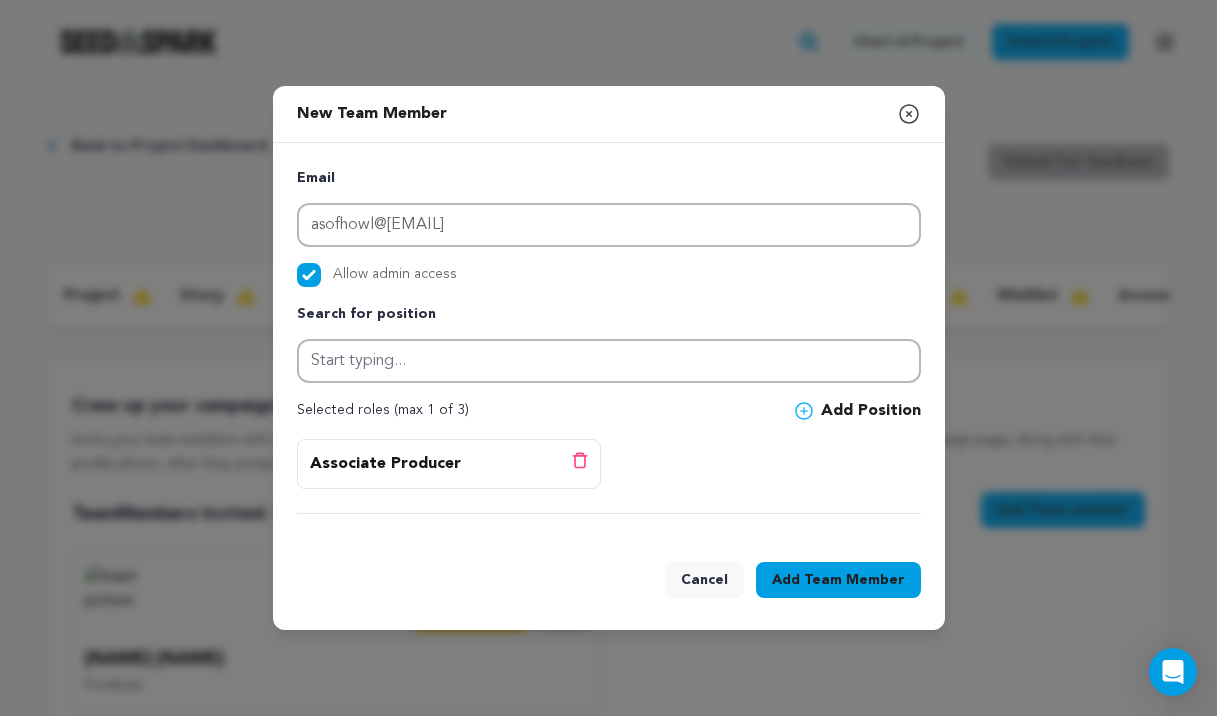 click on "Add  Team Member" at bounding box center [838, 580] 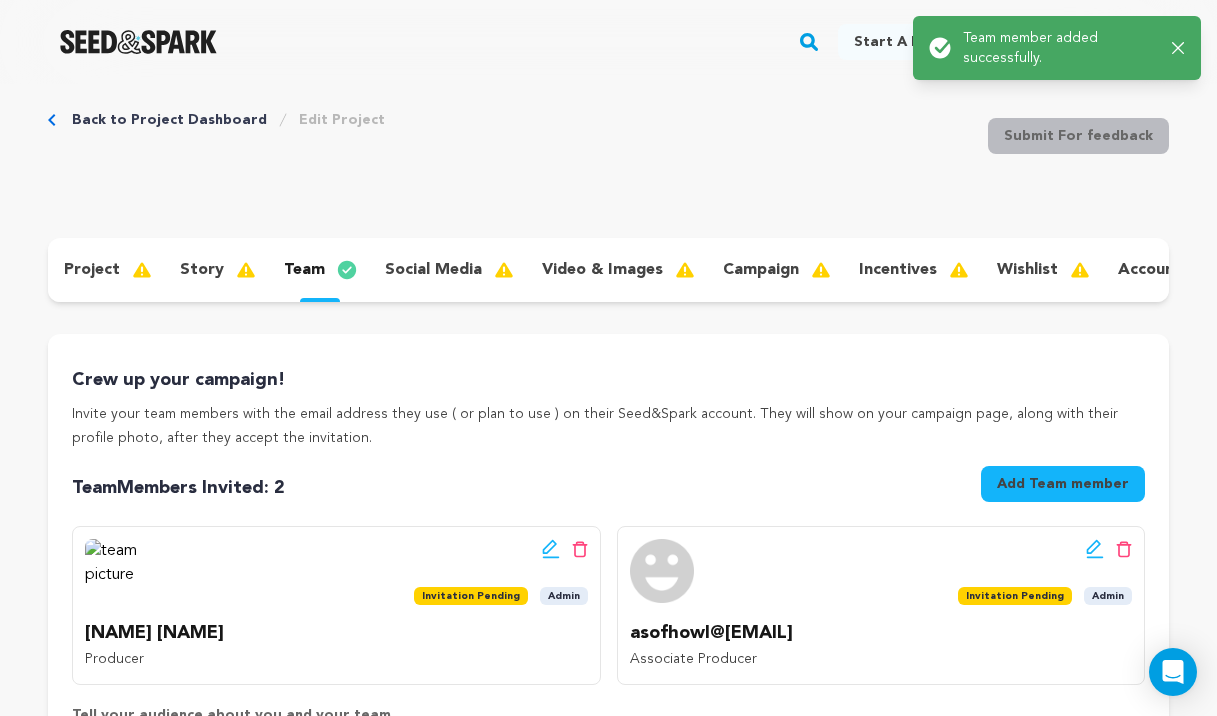 scroll, scrollTop: 0, scrollLeft: 0, axis: both 